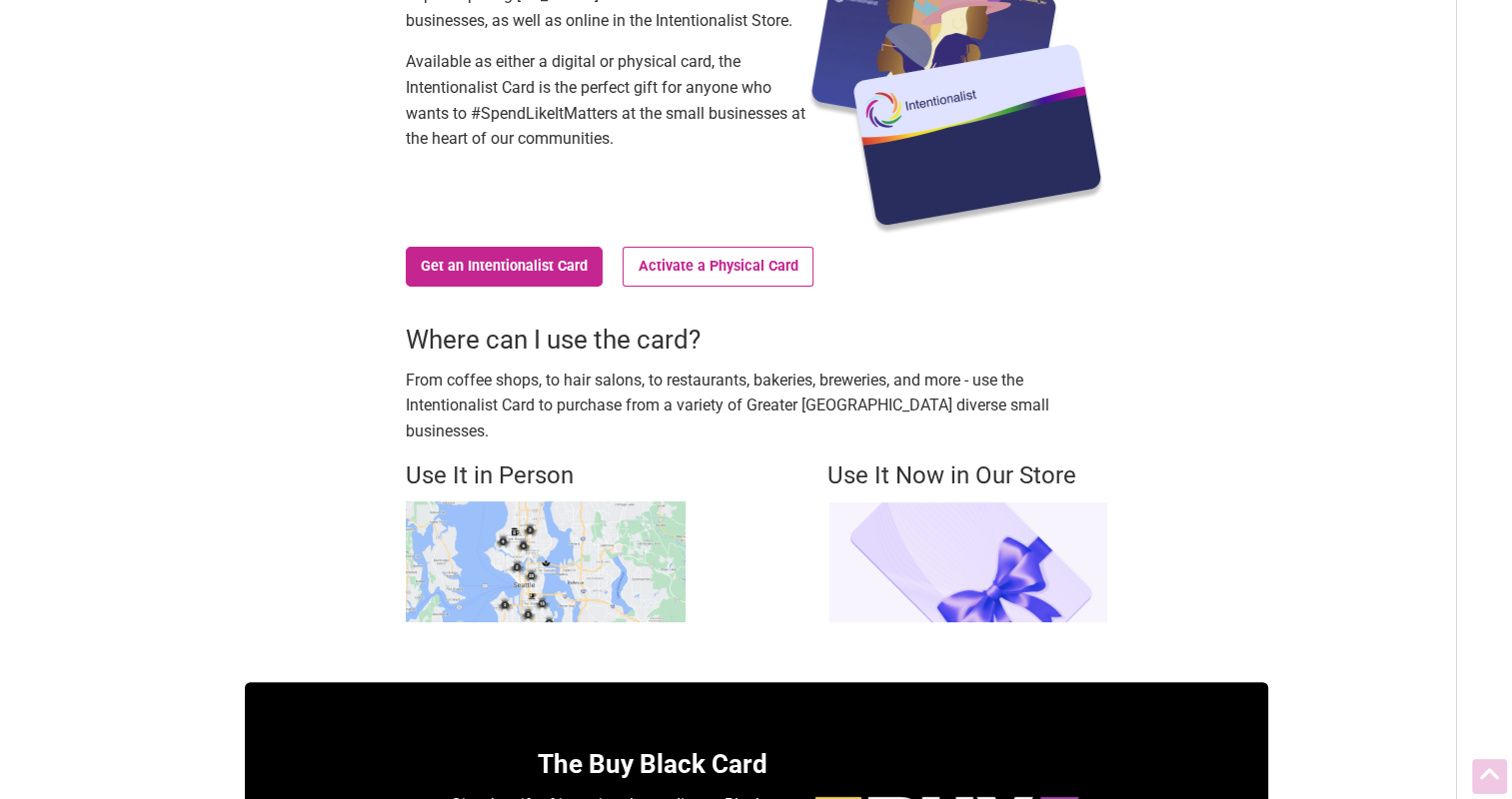 scroll, scrollTop: 300, scrollLeft: 0, axis: vertical 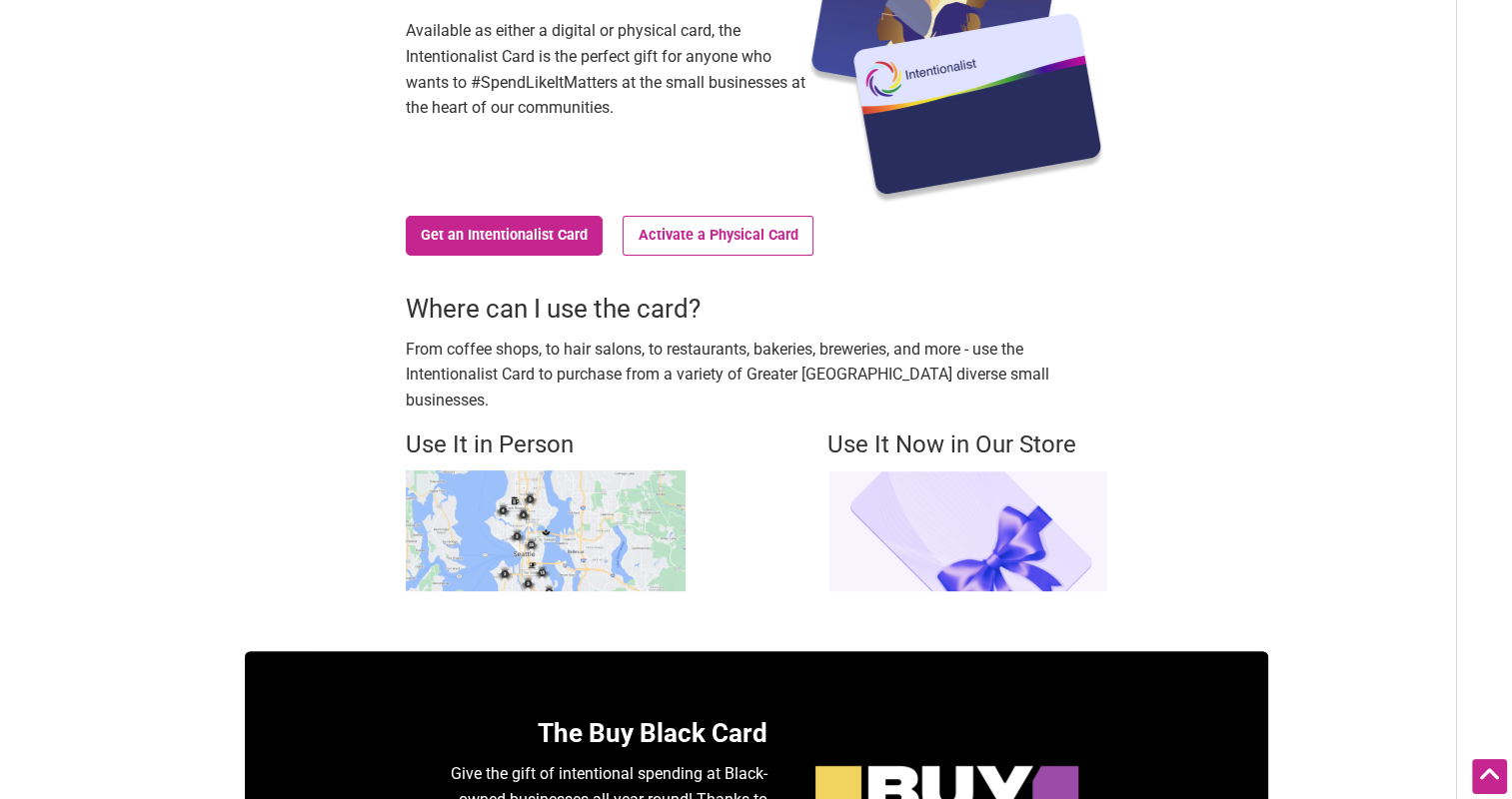 click at bounding box center (546, 530) 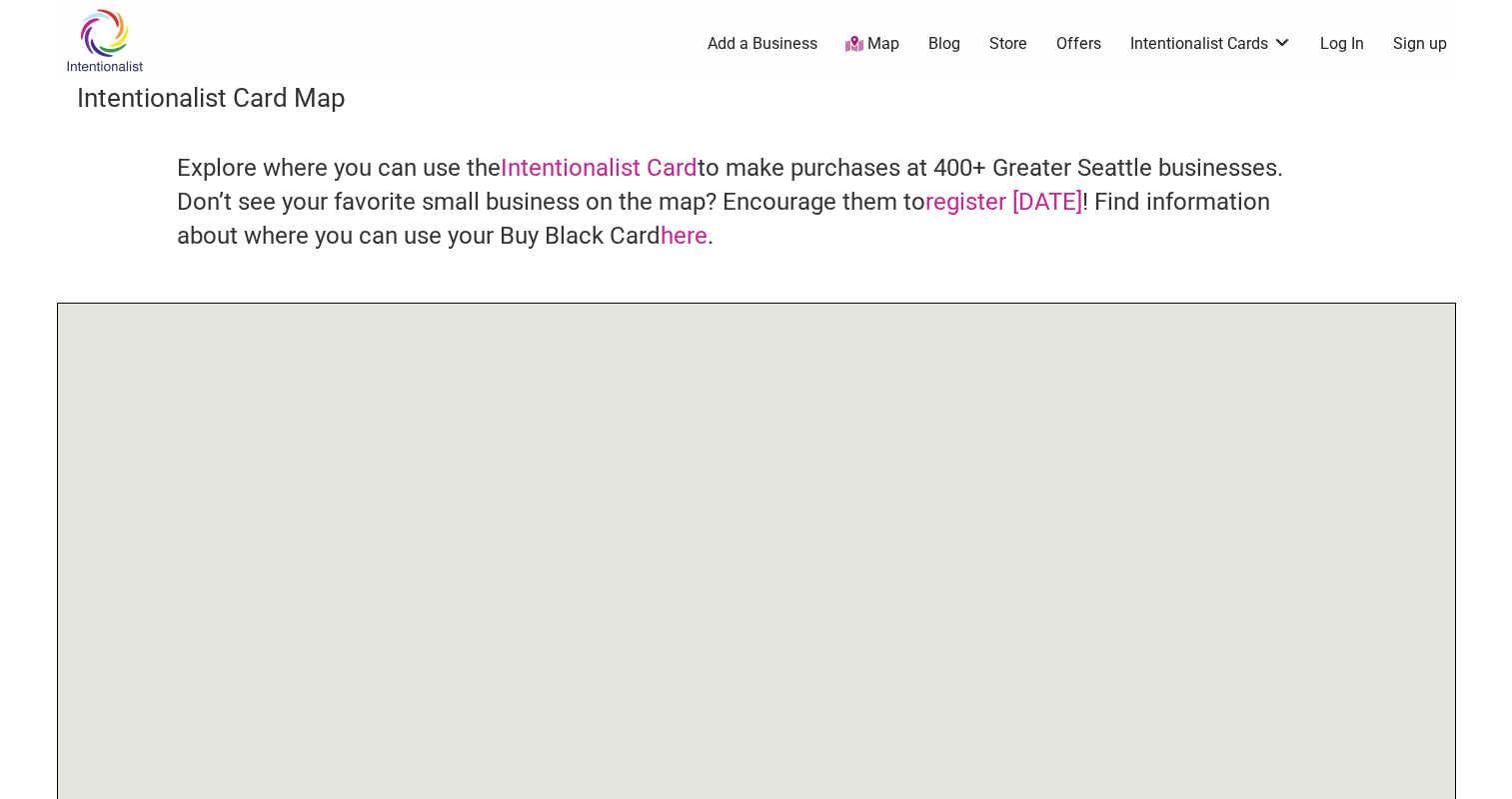 scroll, scrollTop: 0, scrollLeft: 0, axis: both 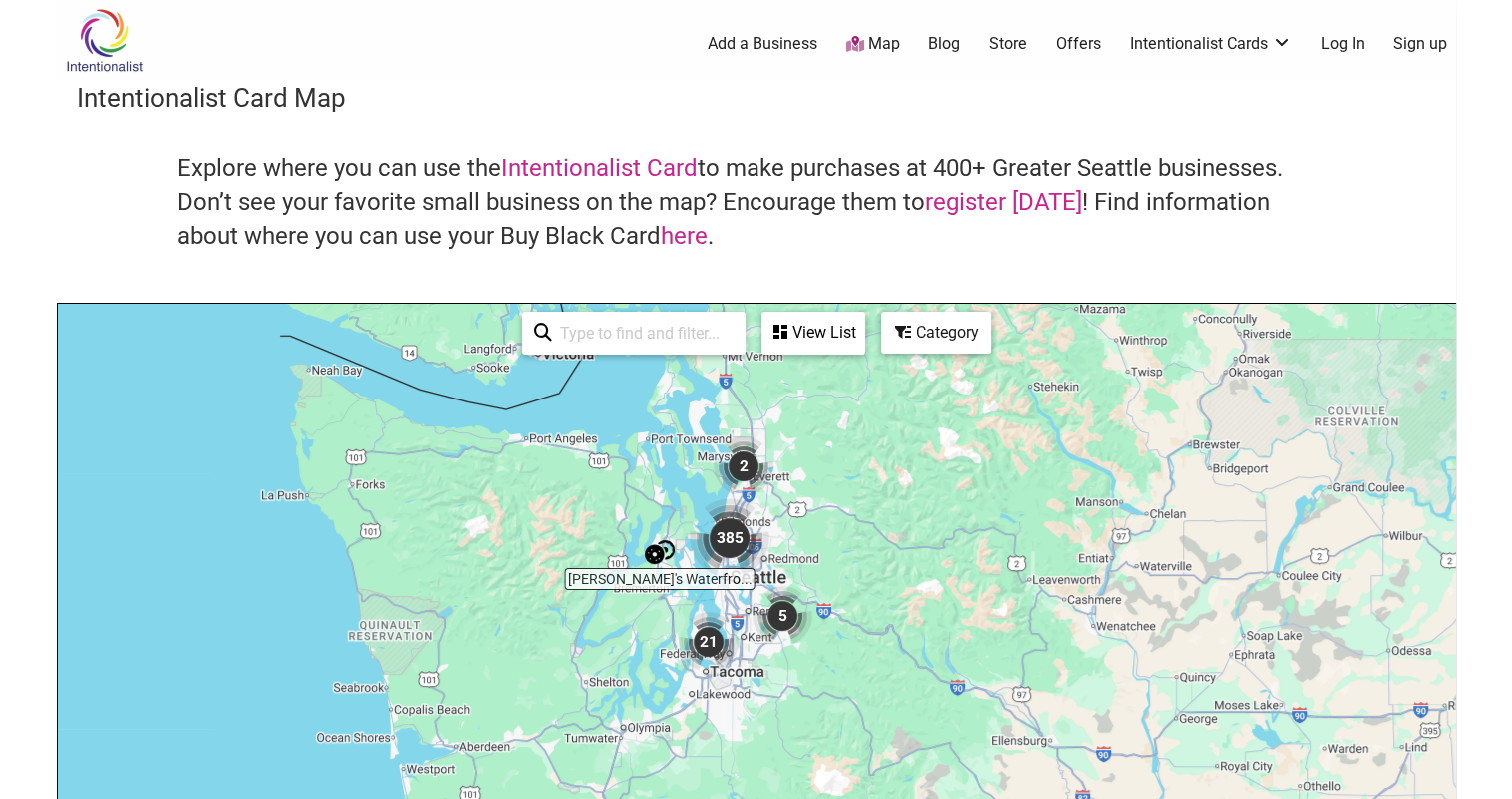 drag, startPoint x: 883, startPoint y: 693, endPoint x: 849, endPoint y: 453, distance: 242.39637 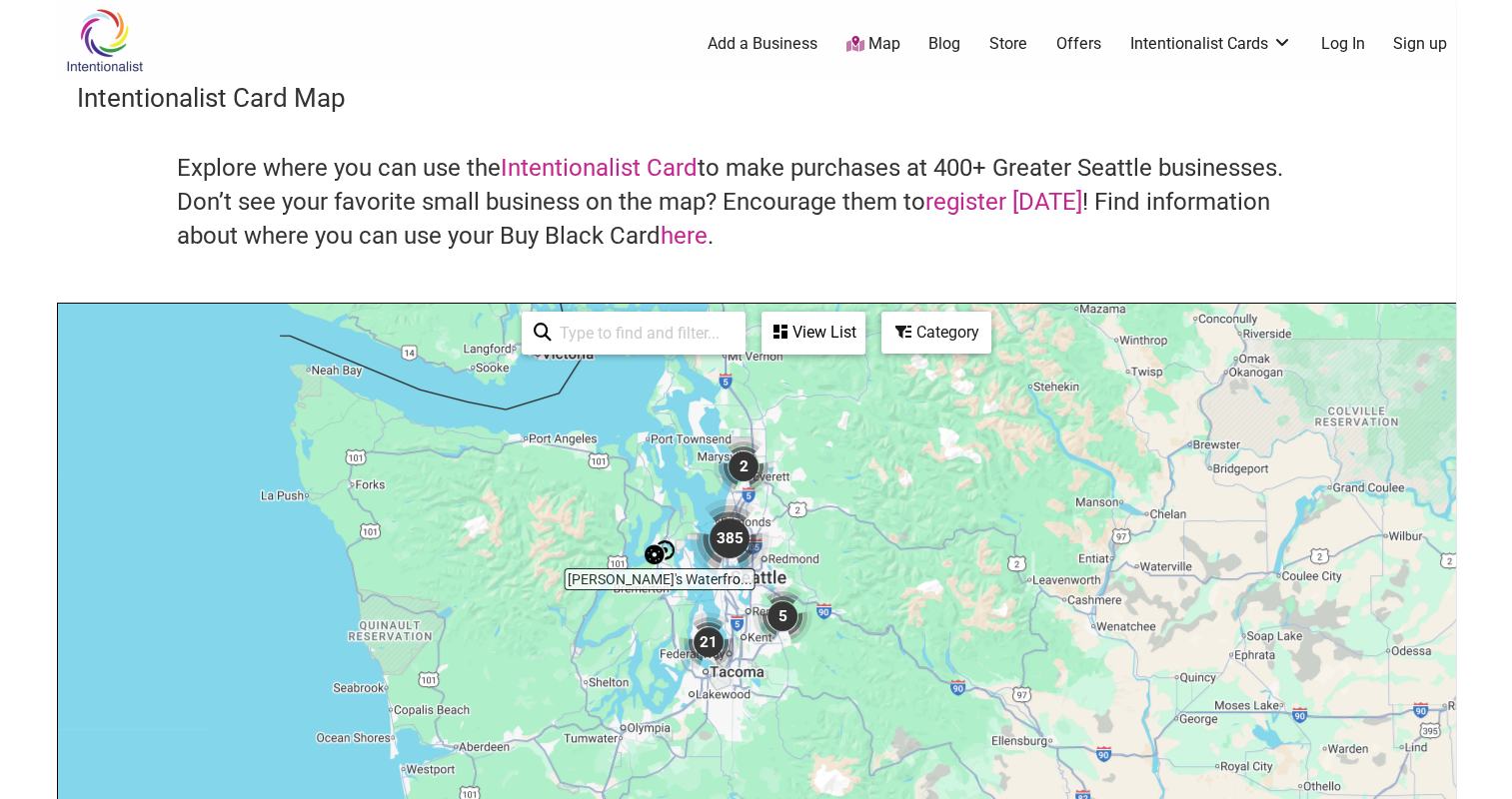 click at bounding box center (730, 538) 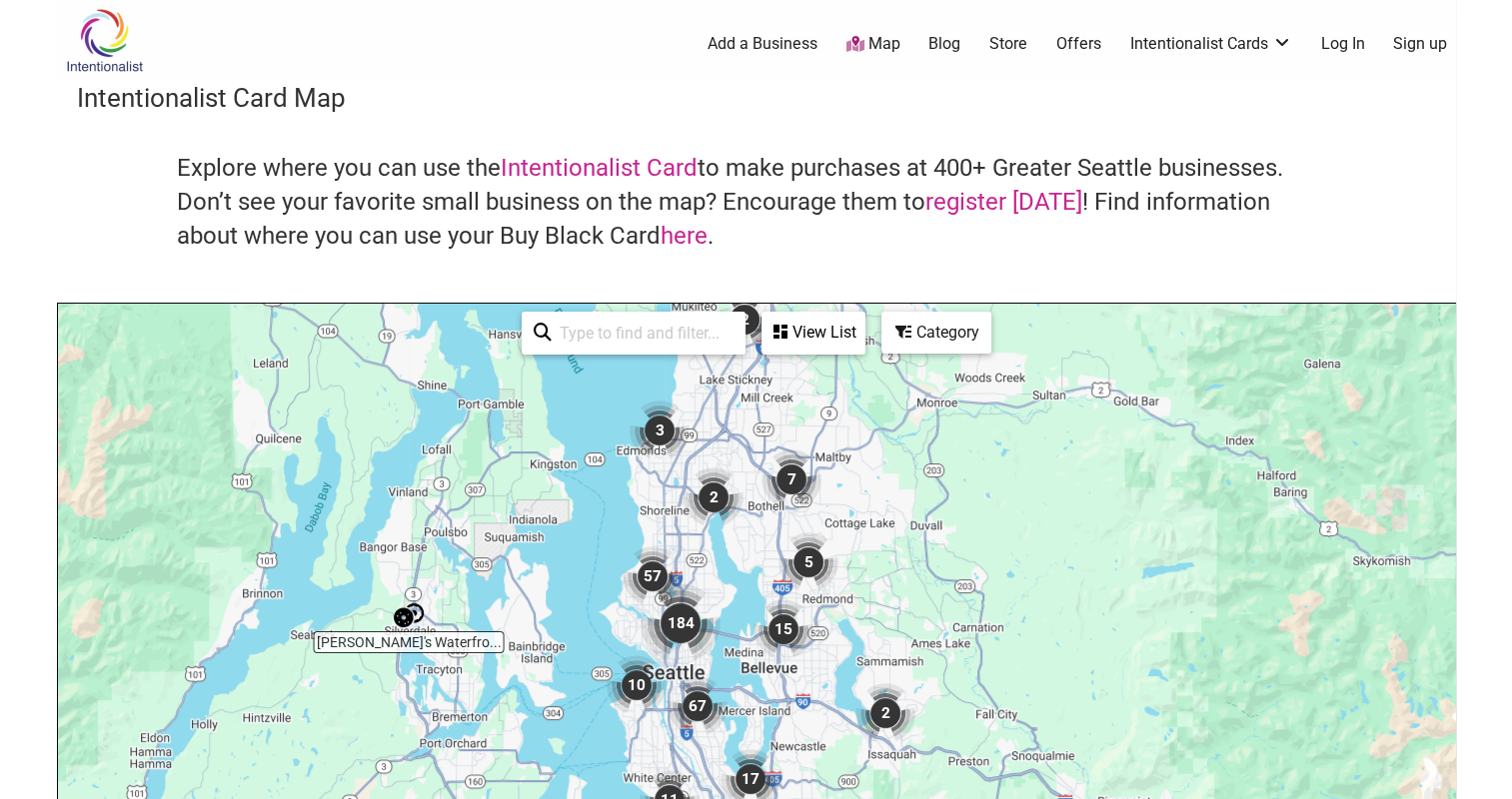 click at bounding box center (653, 576) 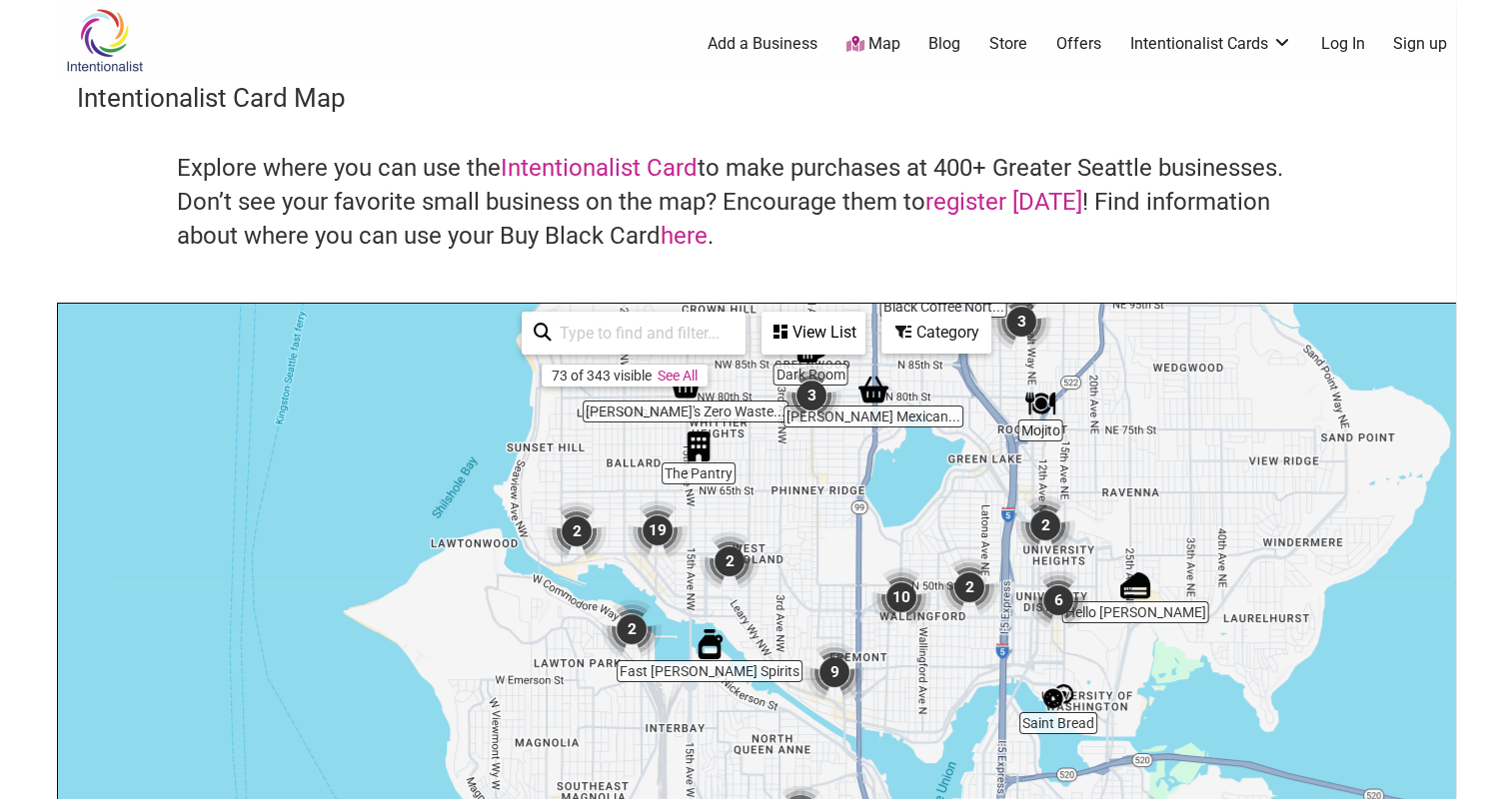 drag, startPoint x: 745, startPoint y: 656, endPoint x: 795, endPoint y: 468, distance: 194.53534 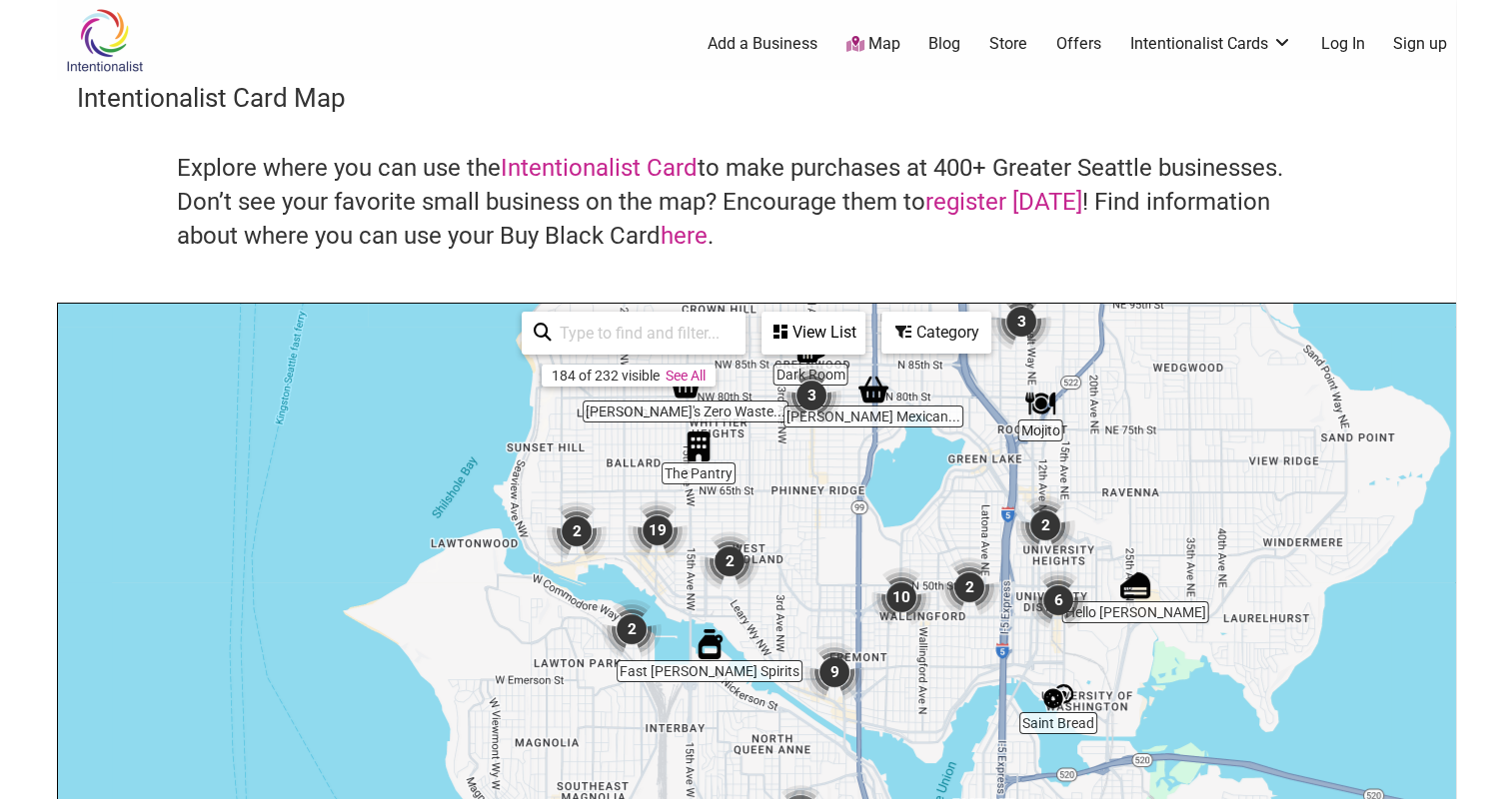 click at bounding box center [730, 561] 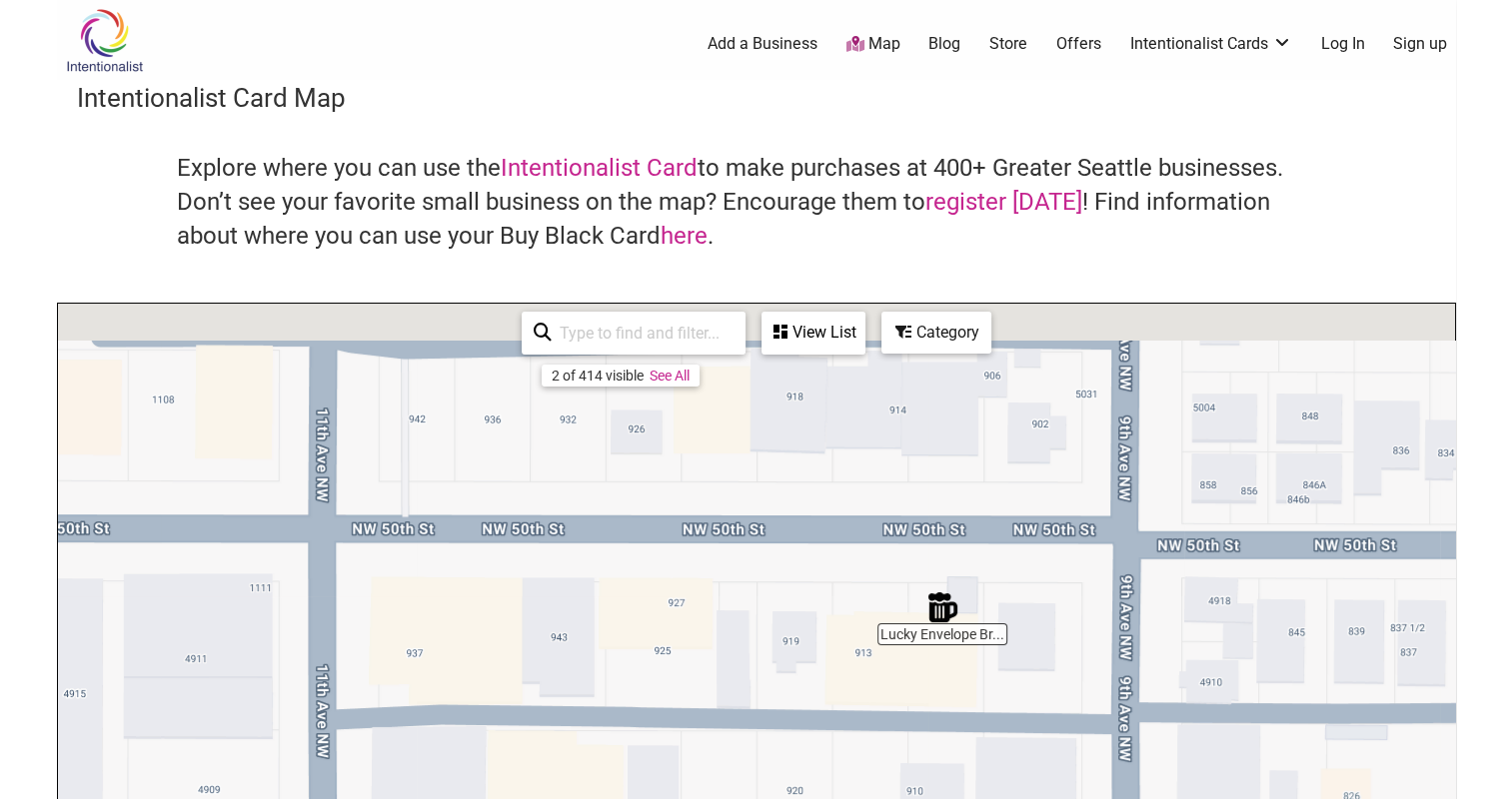 drag, startPoint x: 824, startPoint y: 558, endPoint x: 843, endPoint y: 771, distance: 213.84574 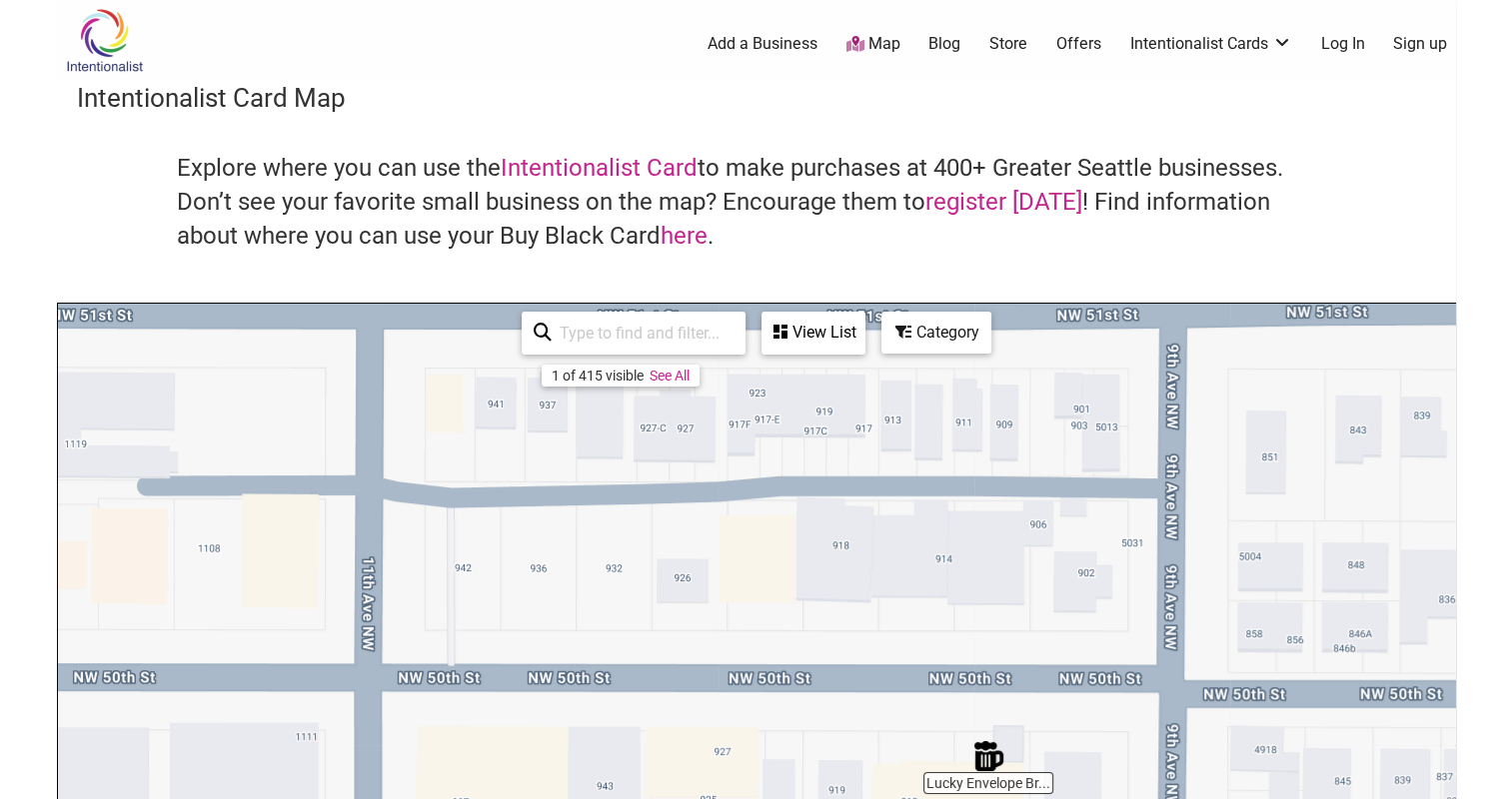 drag, startPoint x: 822, startPoint y: 525, endPoint x: 882, endPoint y: 700, distance: 185 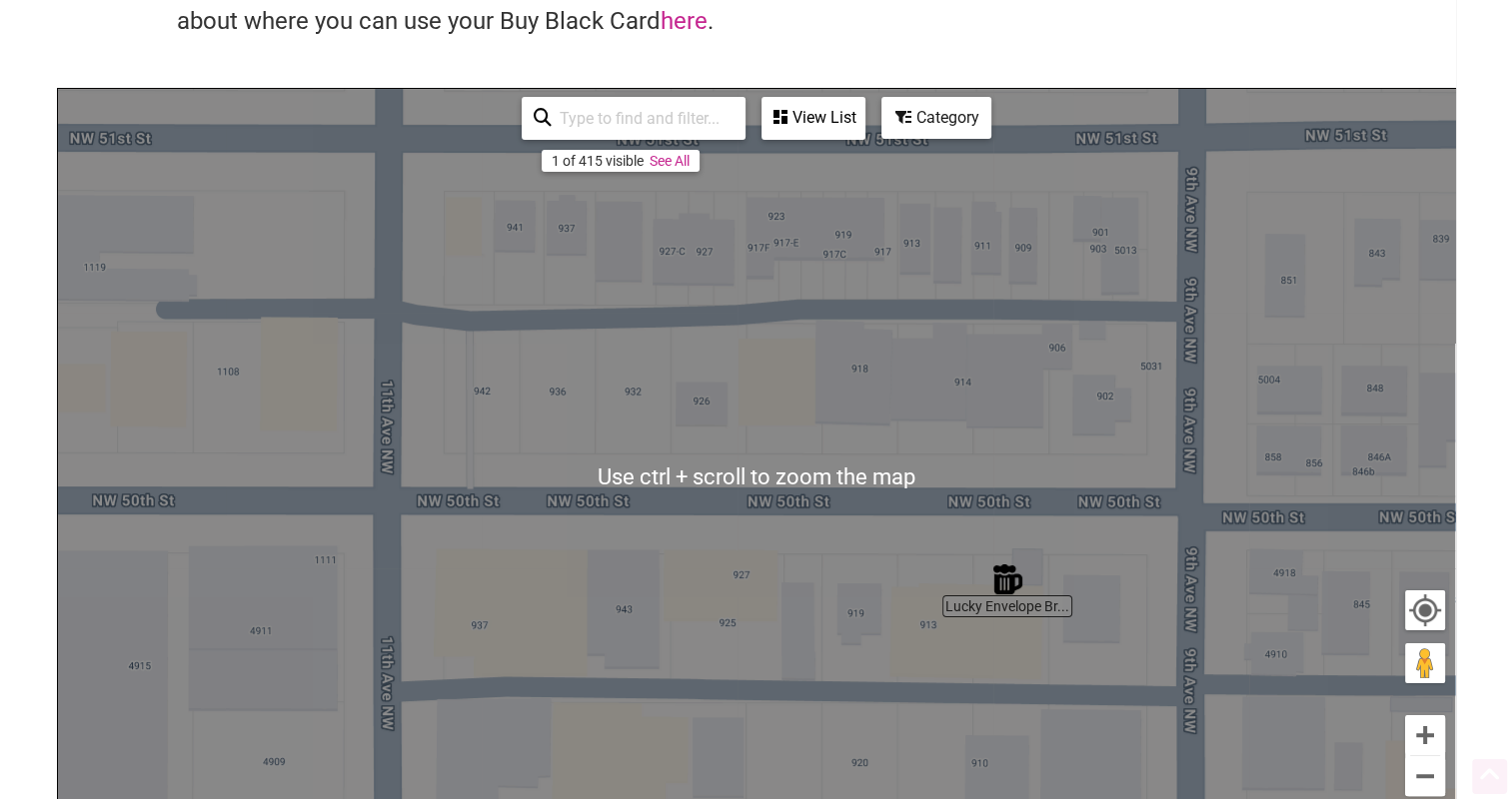 scroll, scrollTop: 300, scrollLeft: 0, axis: vertical 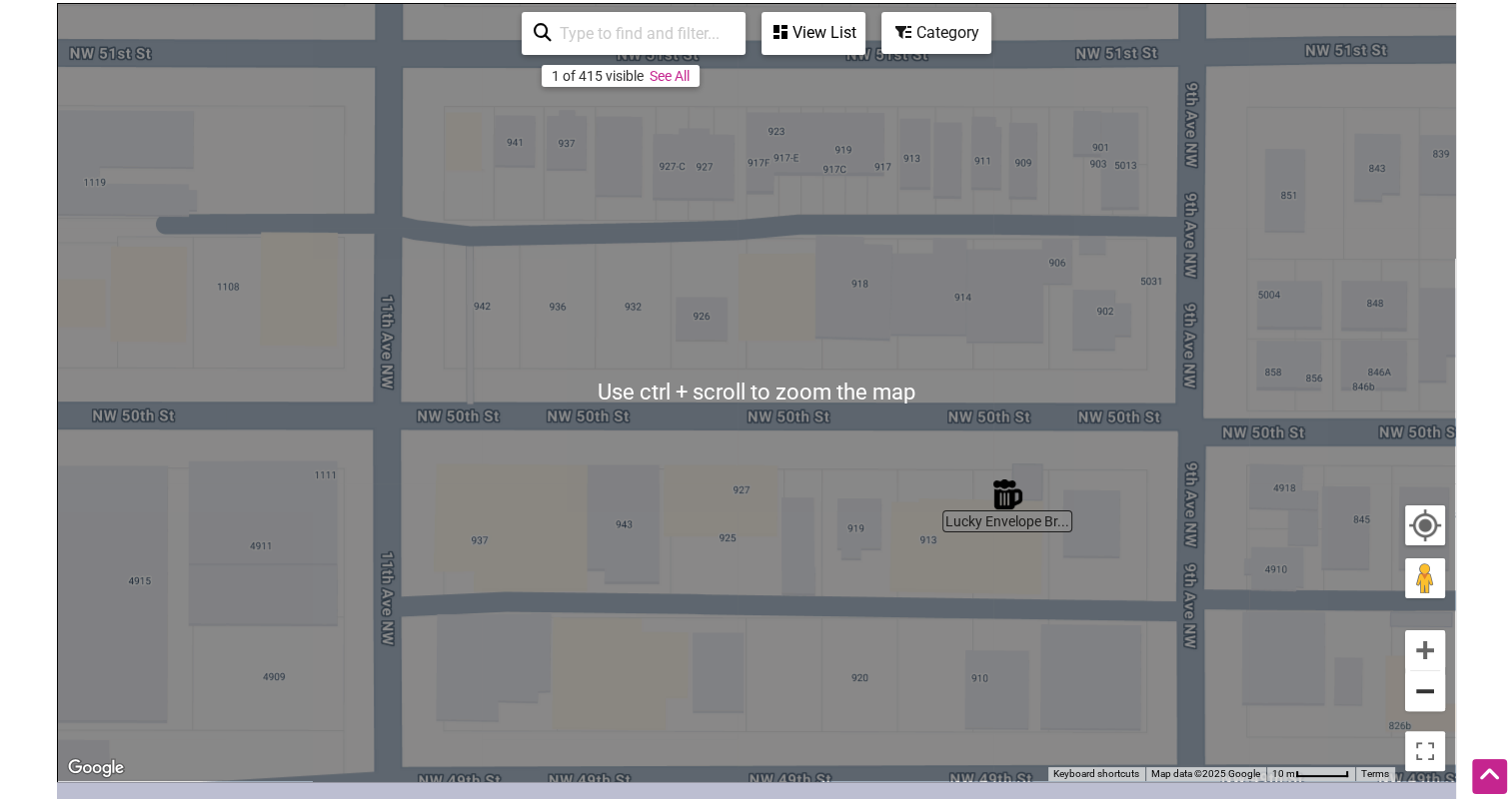 click at bounding box center (1425, 691) 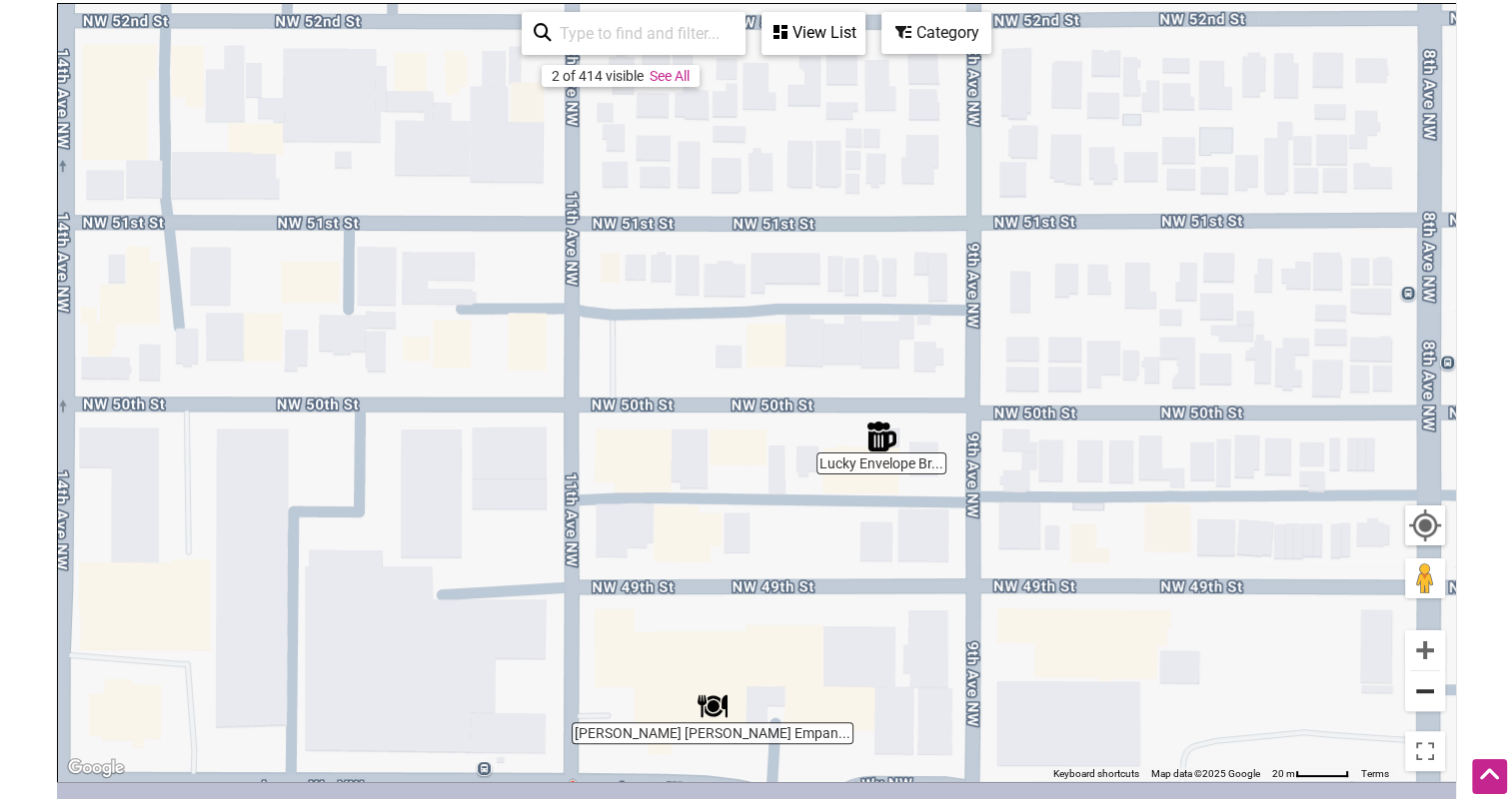 click at bounding box center [1425, 691] 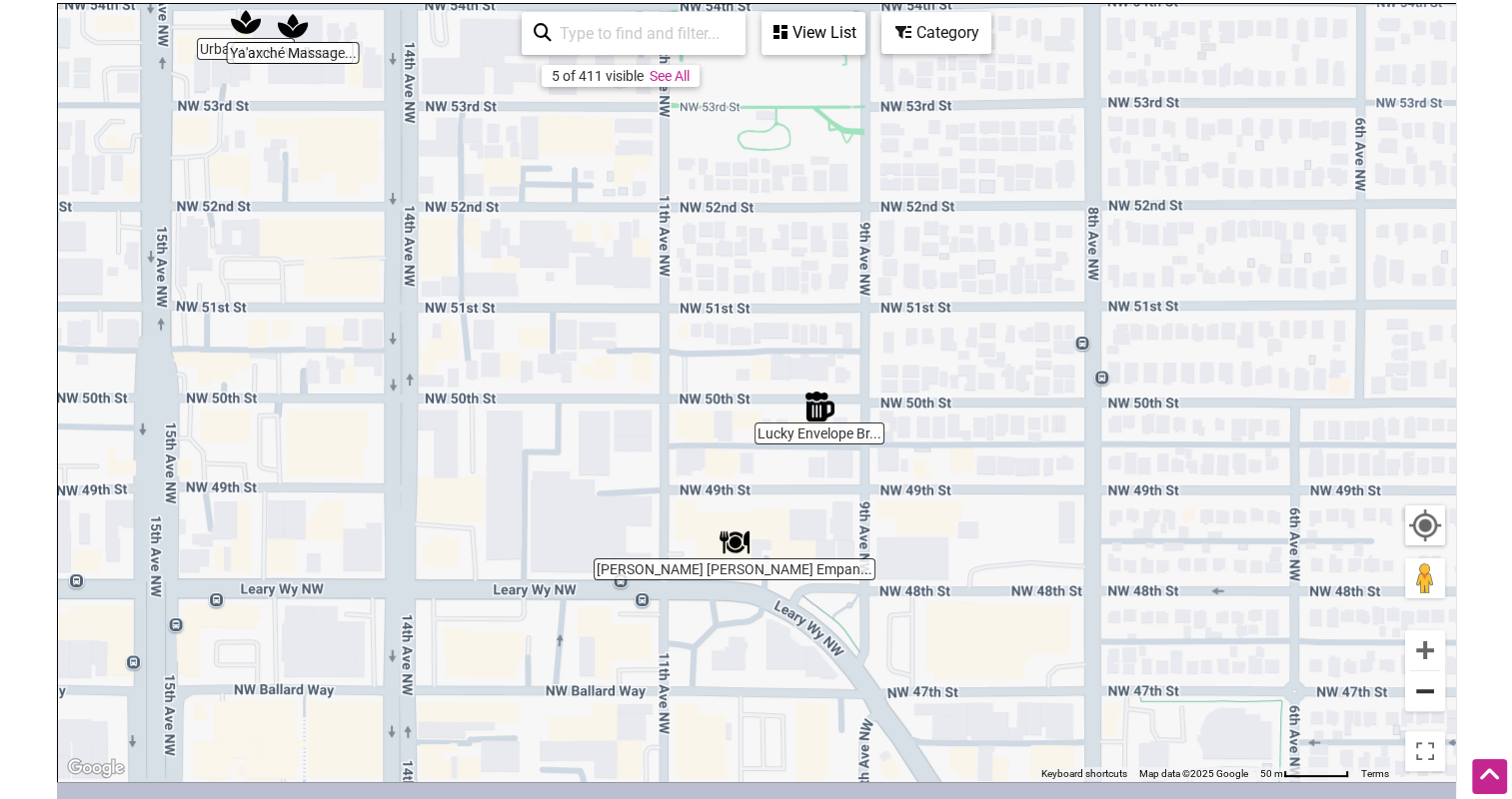 click at bounding box center (1425, 691) 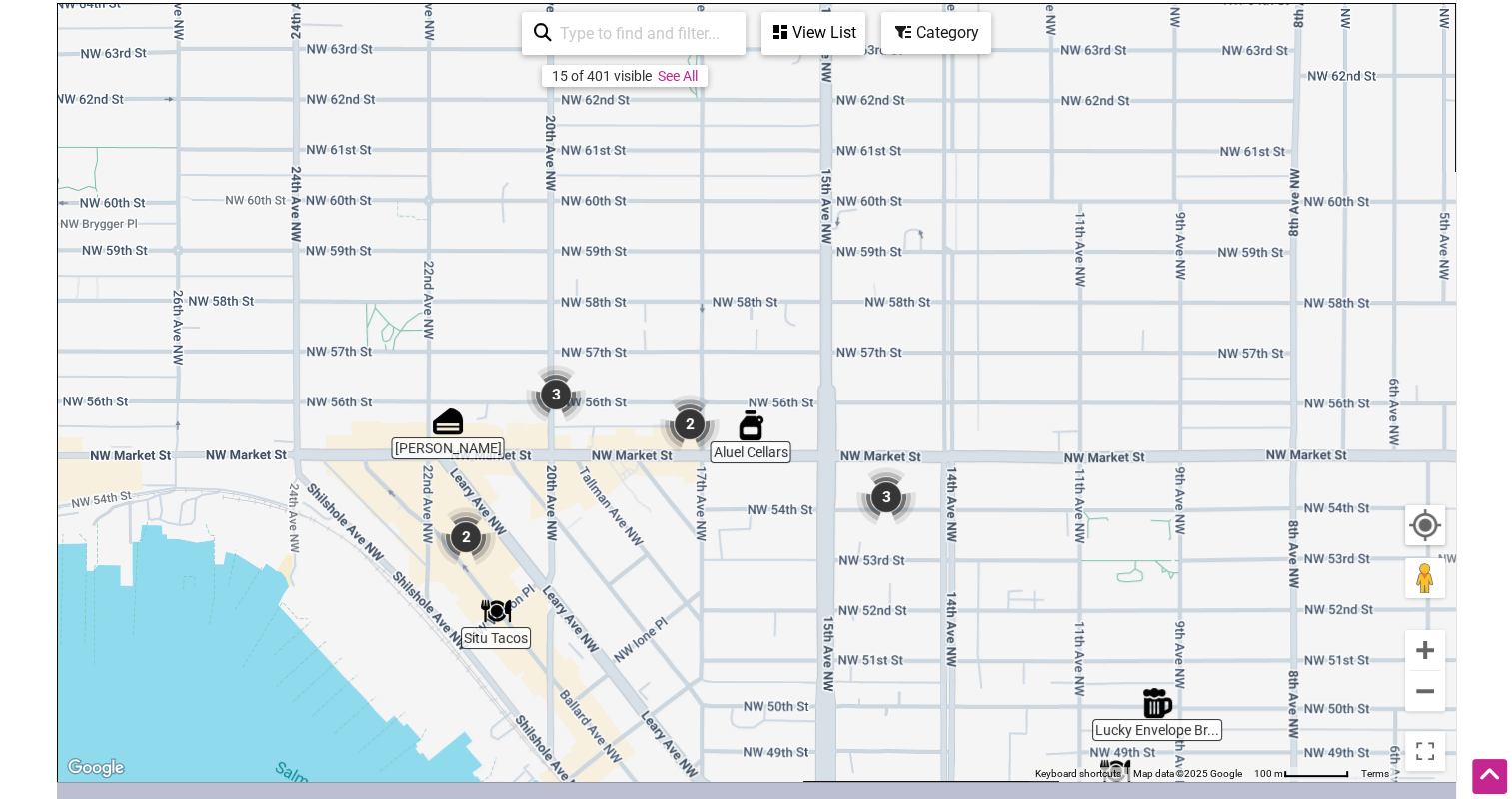 drag, startPoint x: 619, startPoint y: 303, endPoint x: 994, endPoint y: 617, distance: 489.10224 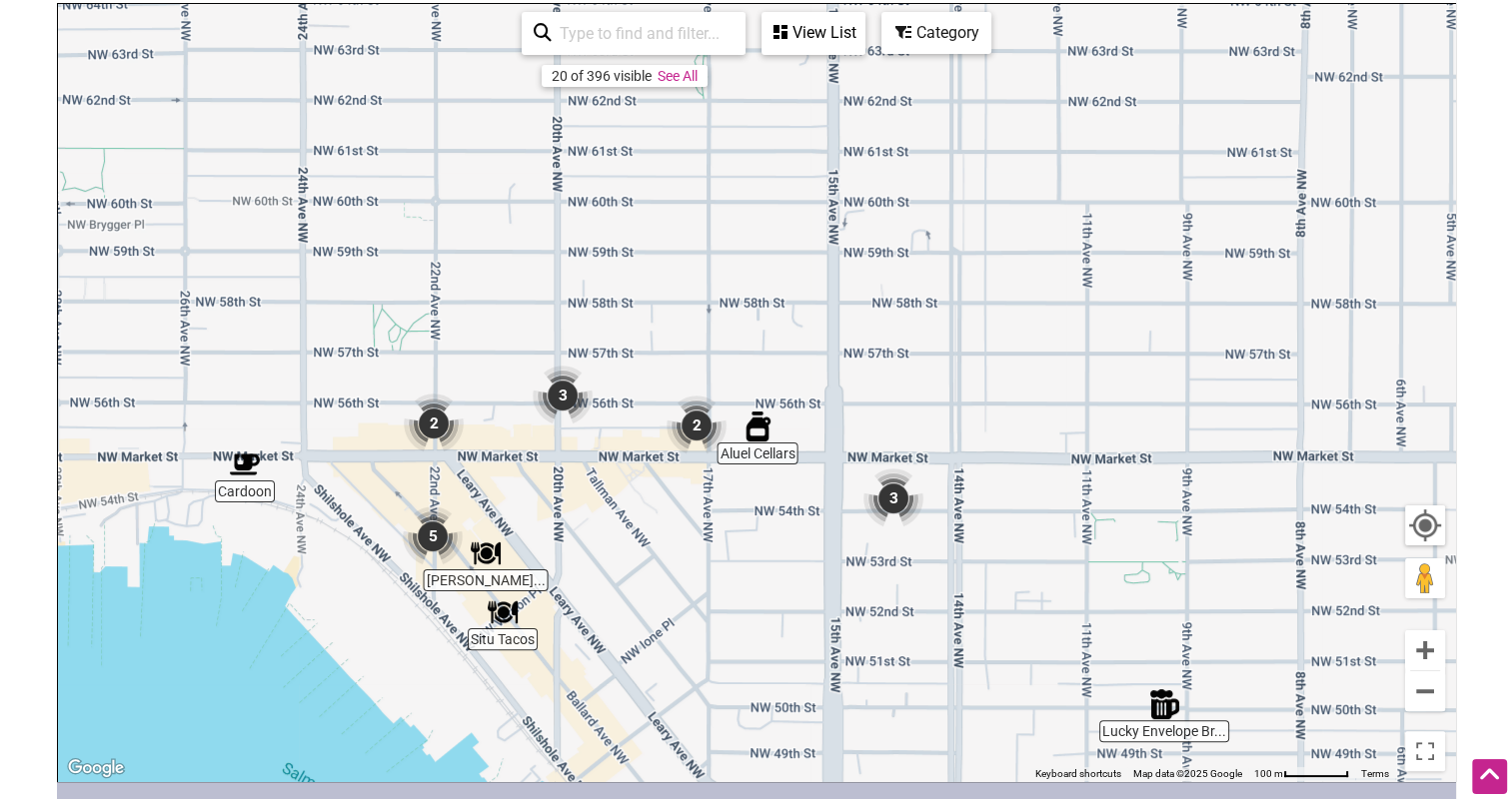 click at bounding box center (697, 425) 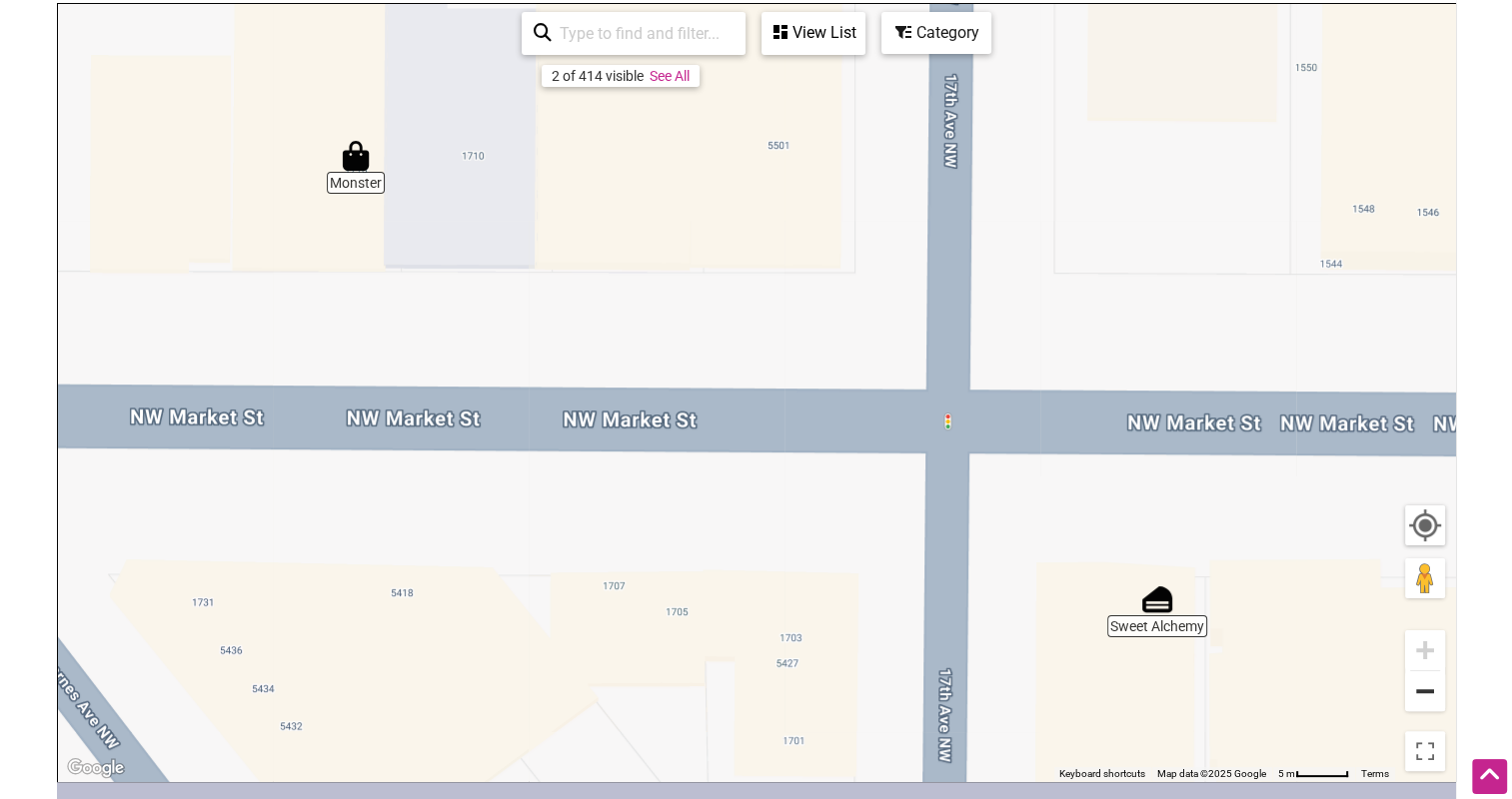 click at bounding box center (1425, 691) 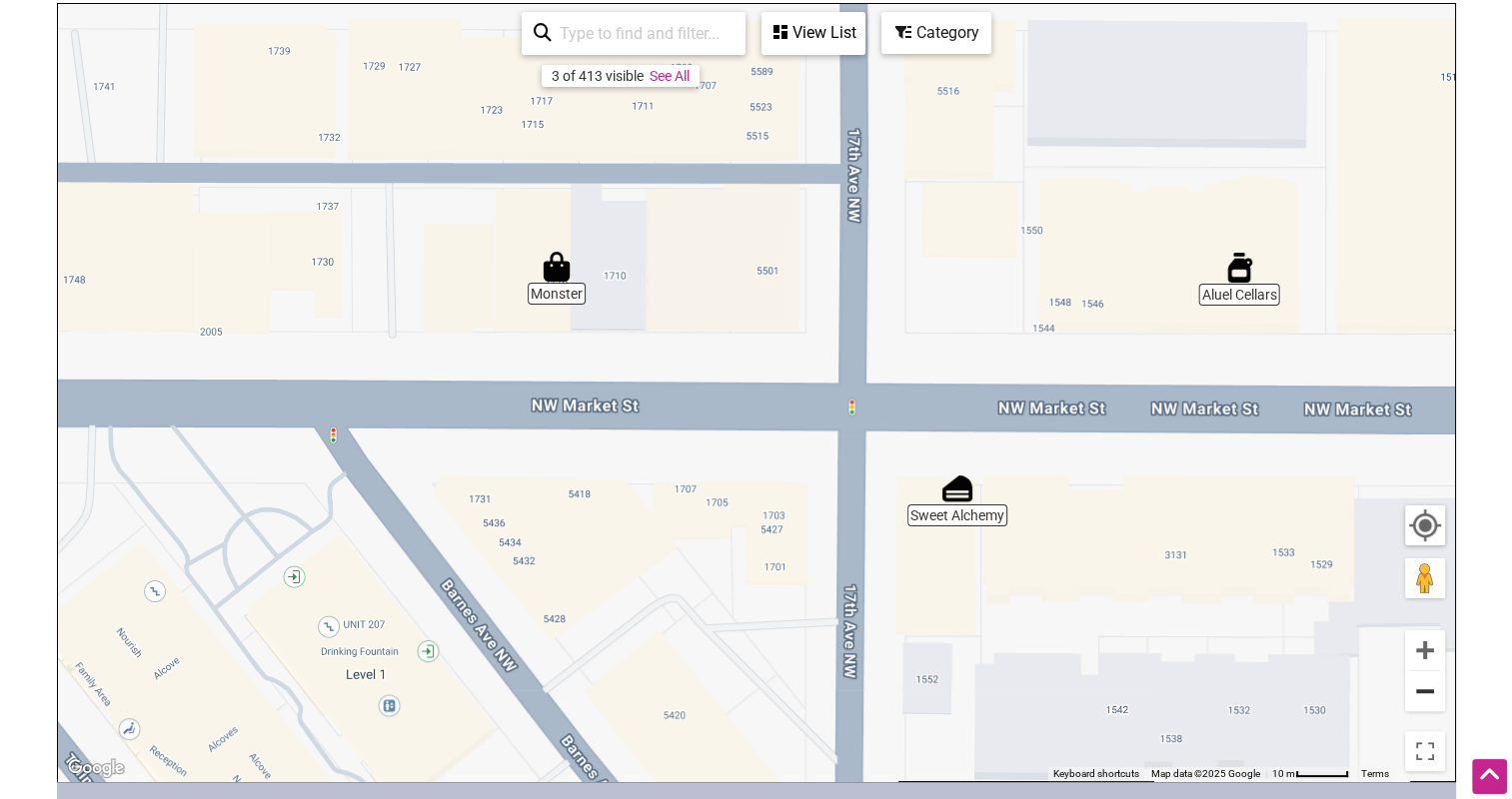 click at bounding box center [1425, 691] 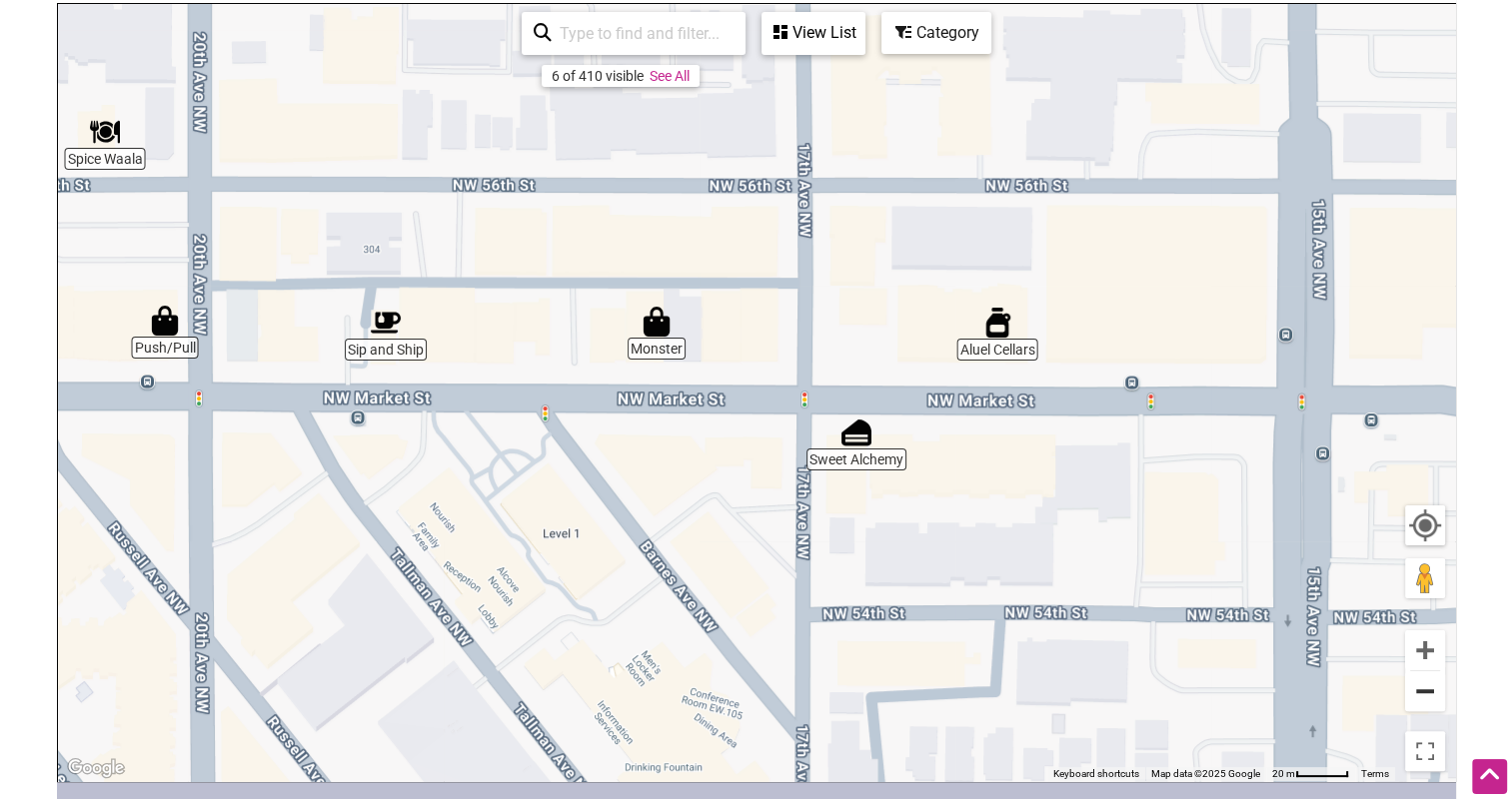 click at bounding box center (1425, 691) 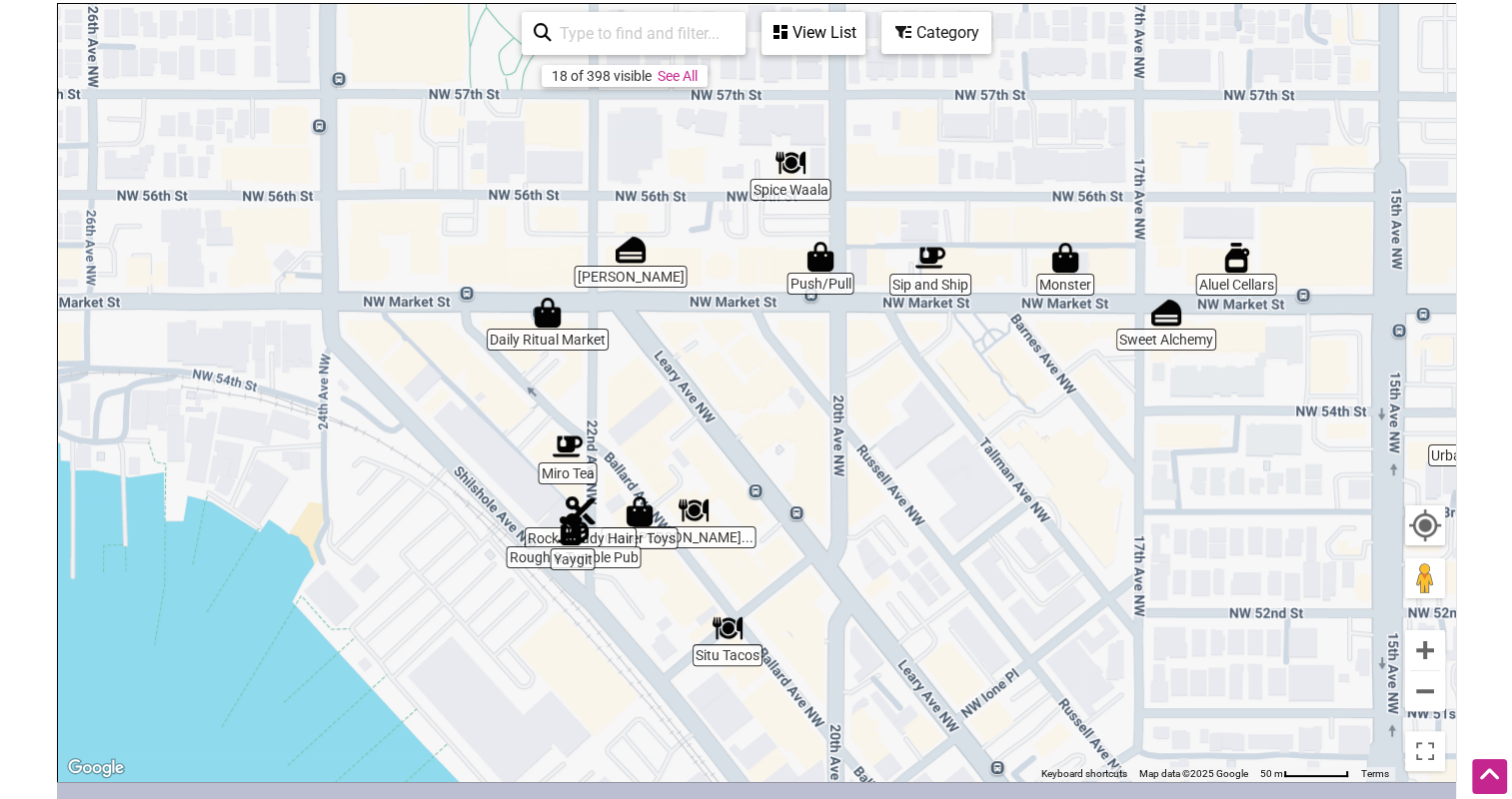 drag, startPoint x: 500, startPoint y: 542, endPoint x: 863, endPoint y: 449, distance: 374.7239 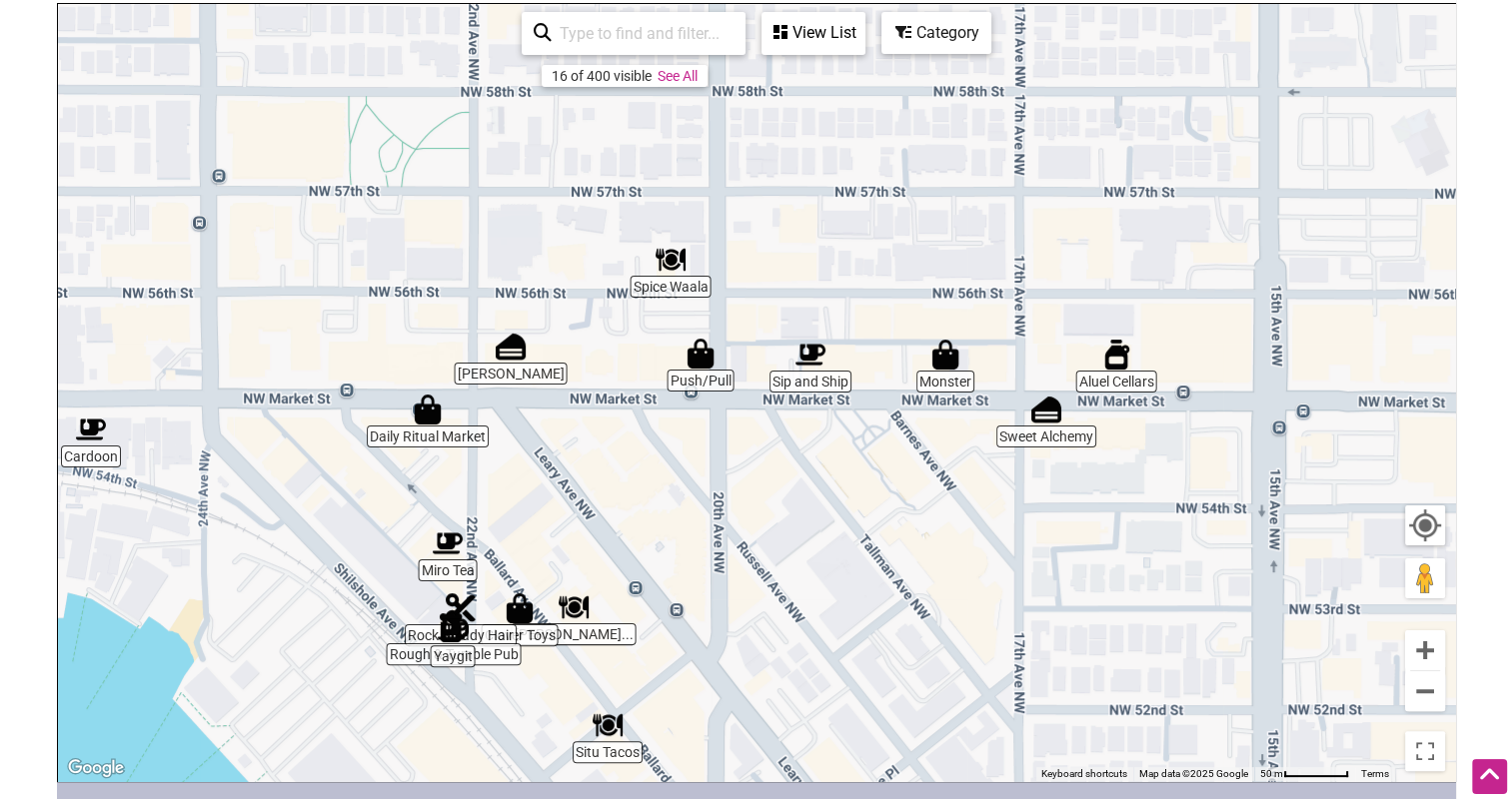 drag, startPoint x: 468, startPoint y: 456, endPoint x: 348, endPoint y: 555, distance: 155.56671 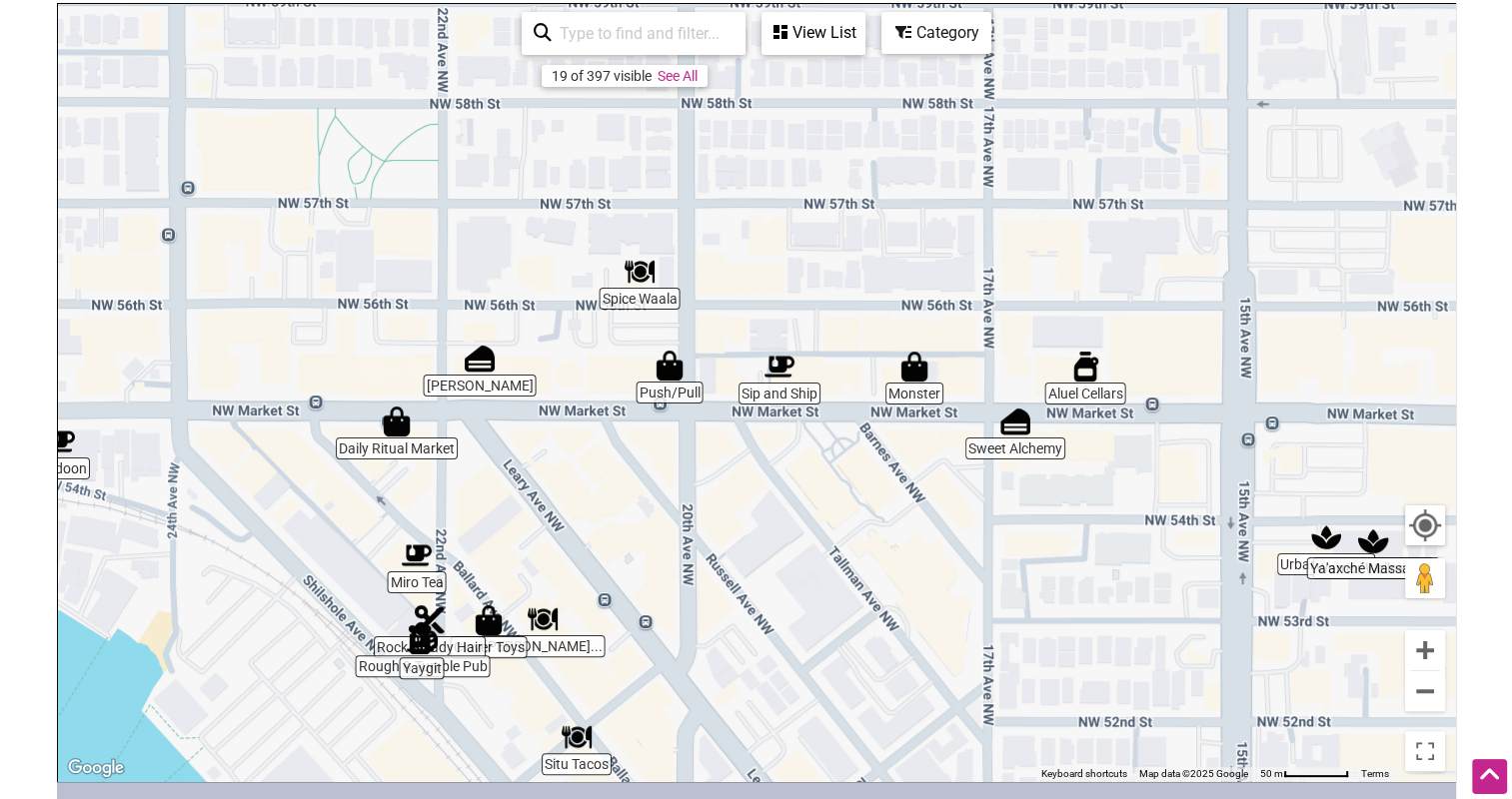 drag, startPoint x: 1033, startPoint y: 582, endPoint x: 921, endPoint y: 555, distance: 115.2085 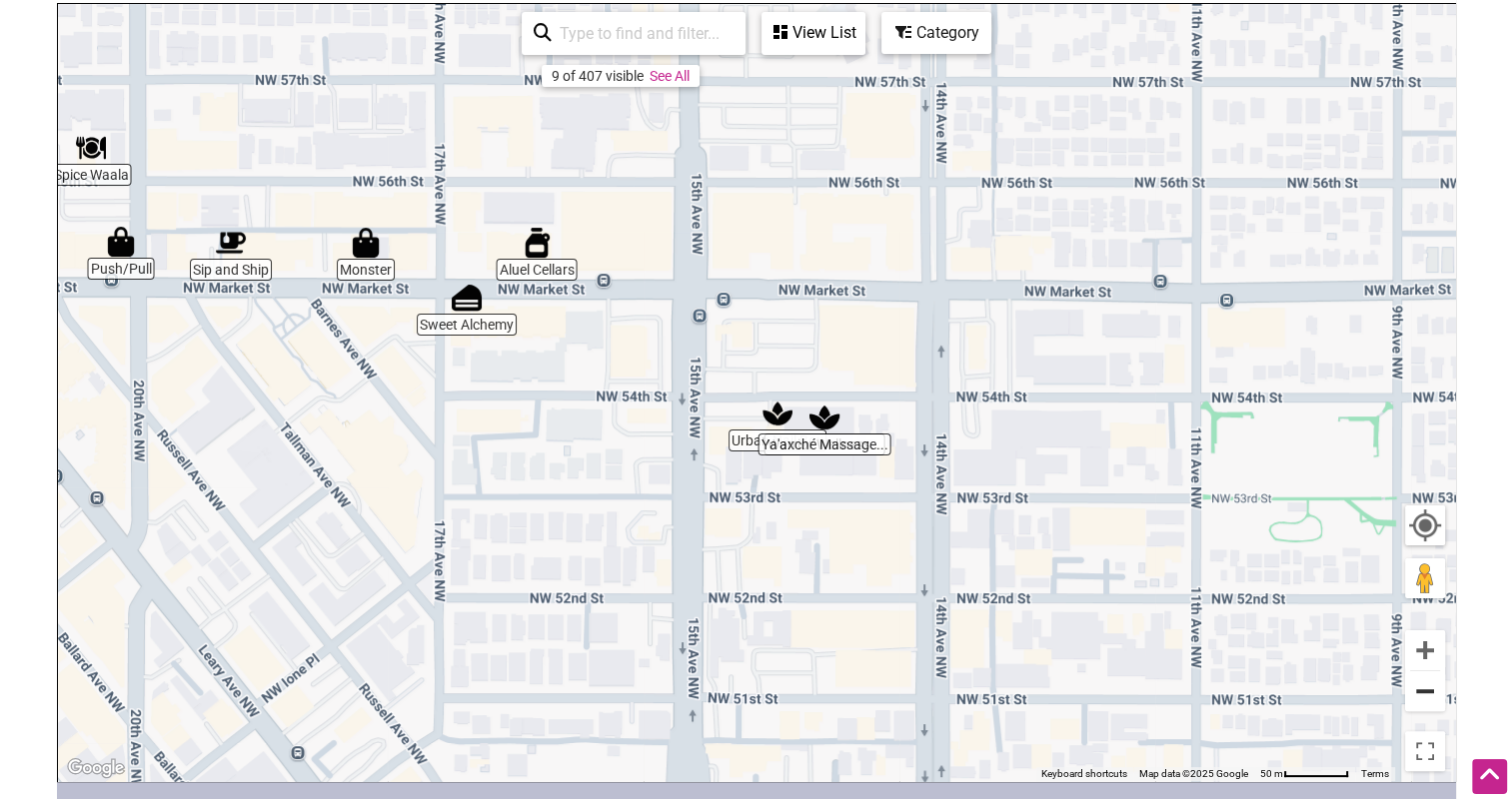 click at bounding box center (1425, 691) 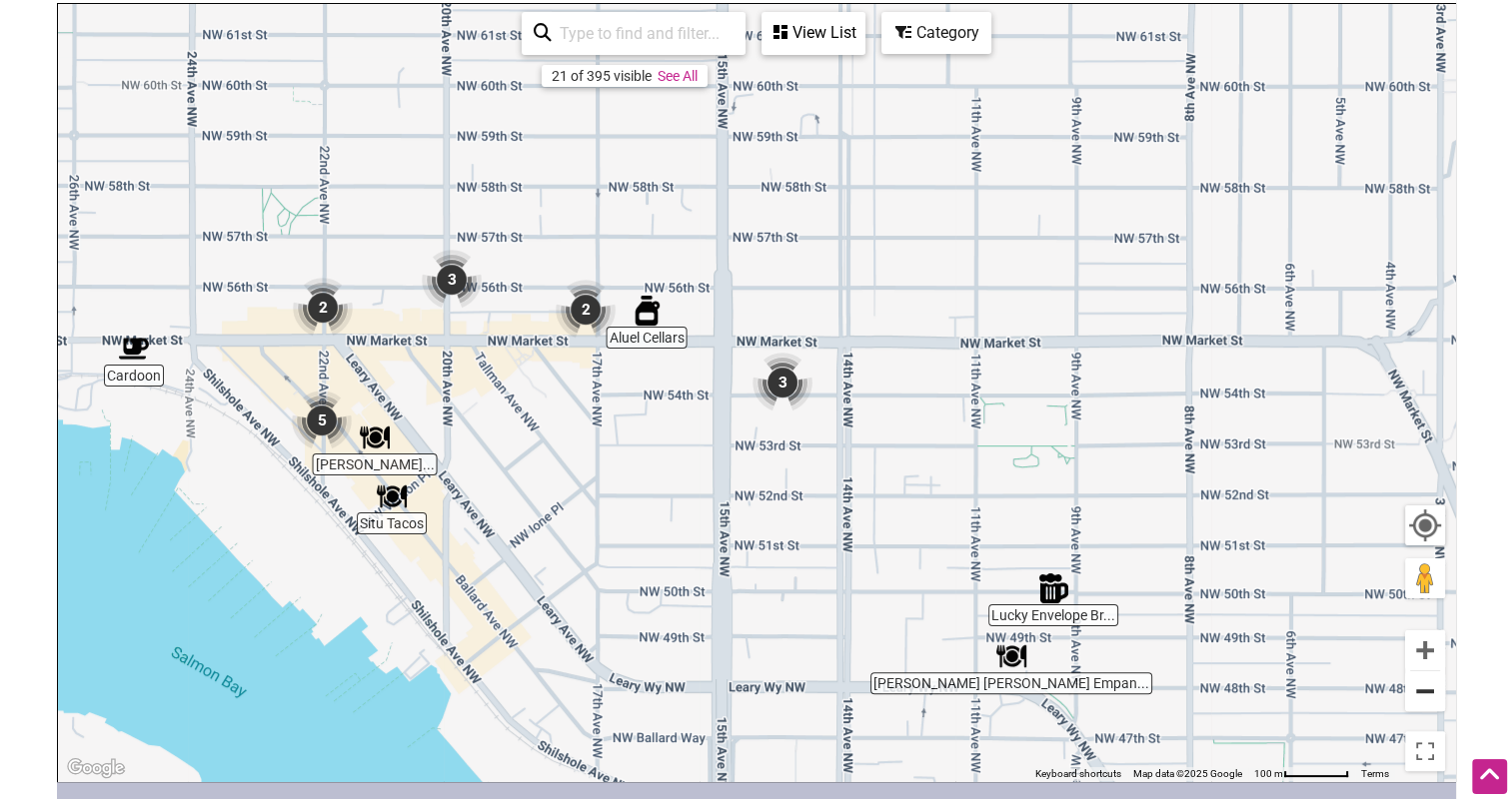 click at bounding box center [1425, 691] 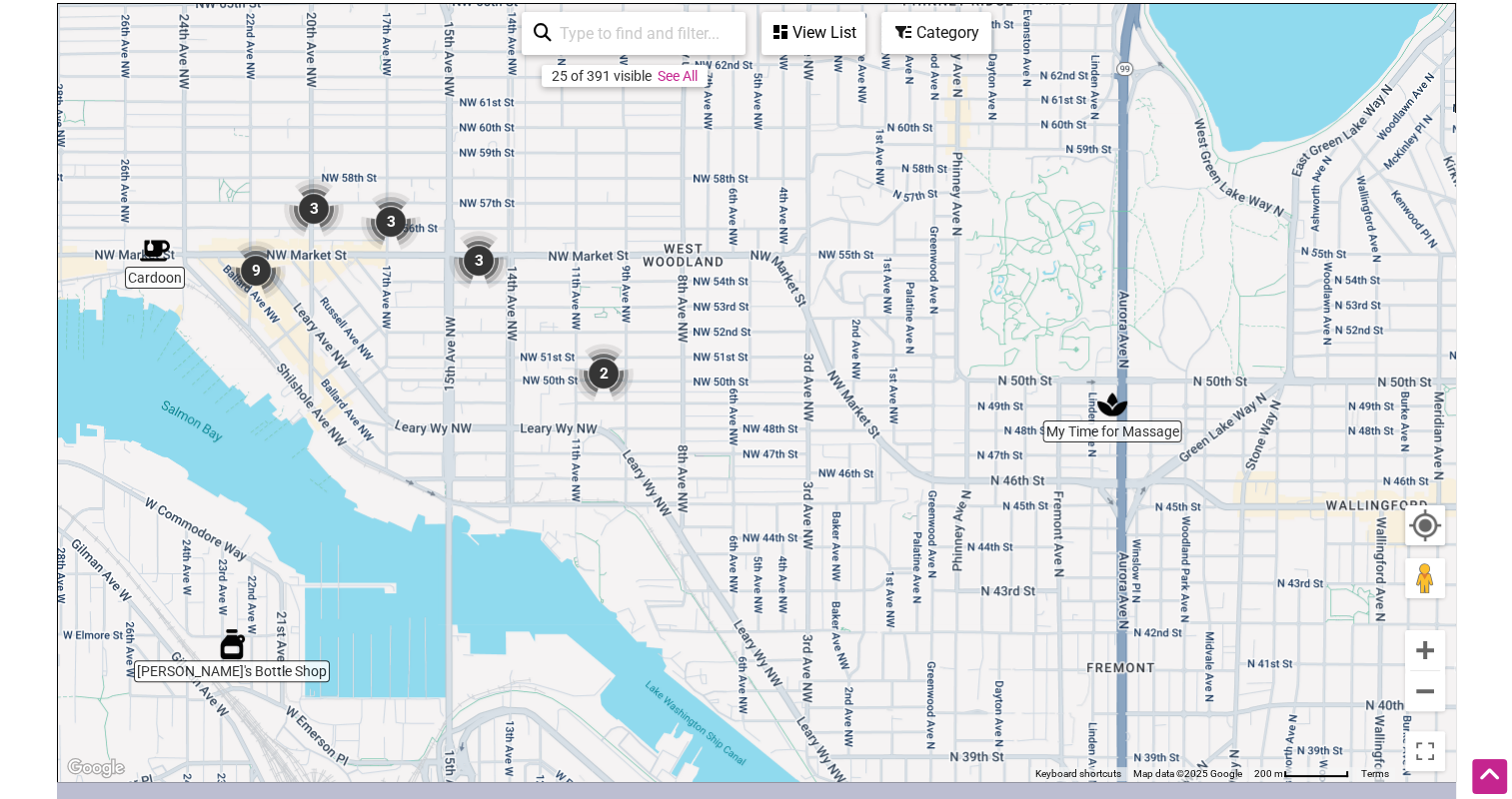 drag, startPoint x: 1223, startPoint y: 642, endPoint x: 839, endPoint y: 511, distance: 405.7302 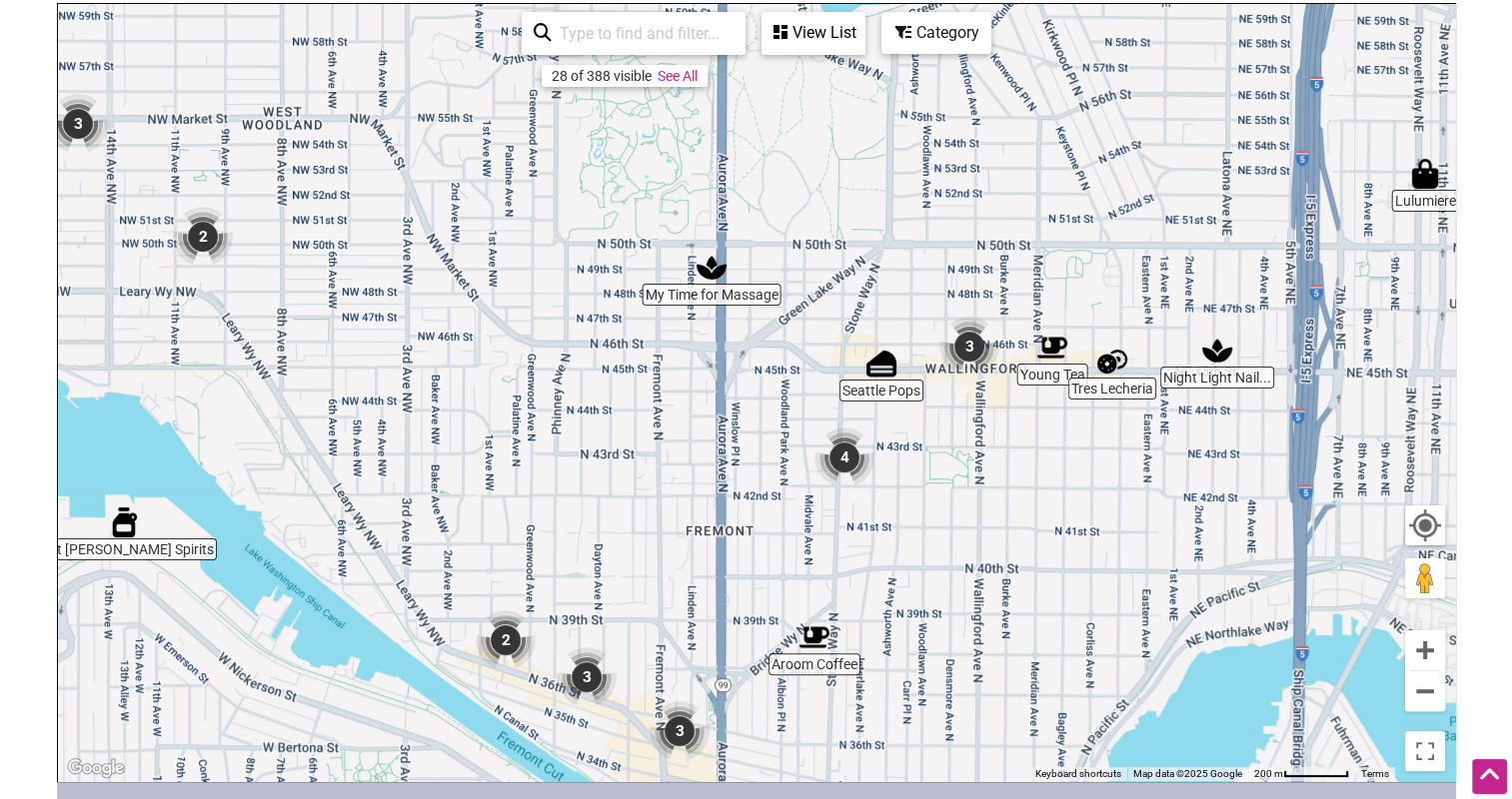 drag, startPoint x: 949, startPoint y: 571, endPoint x: 1031, endPoint y: 452, distance: 144.51644 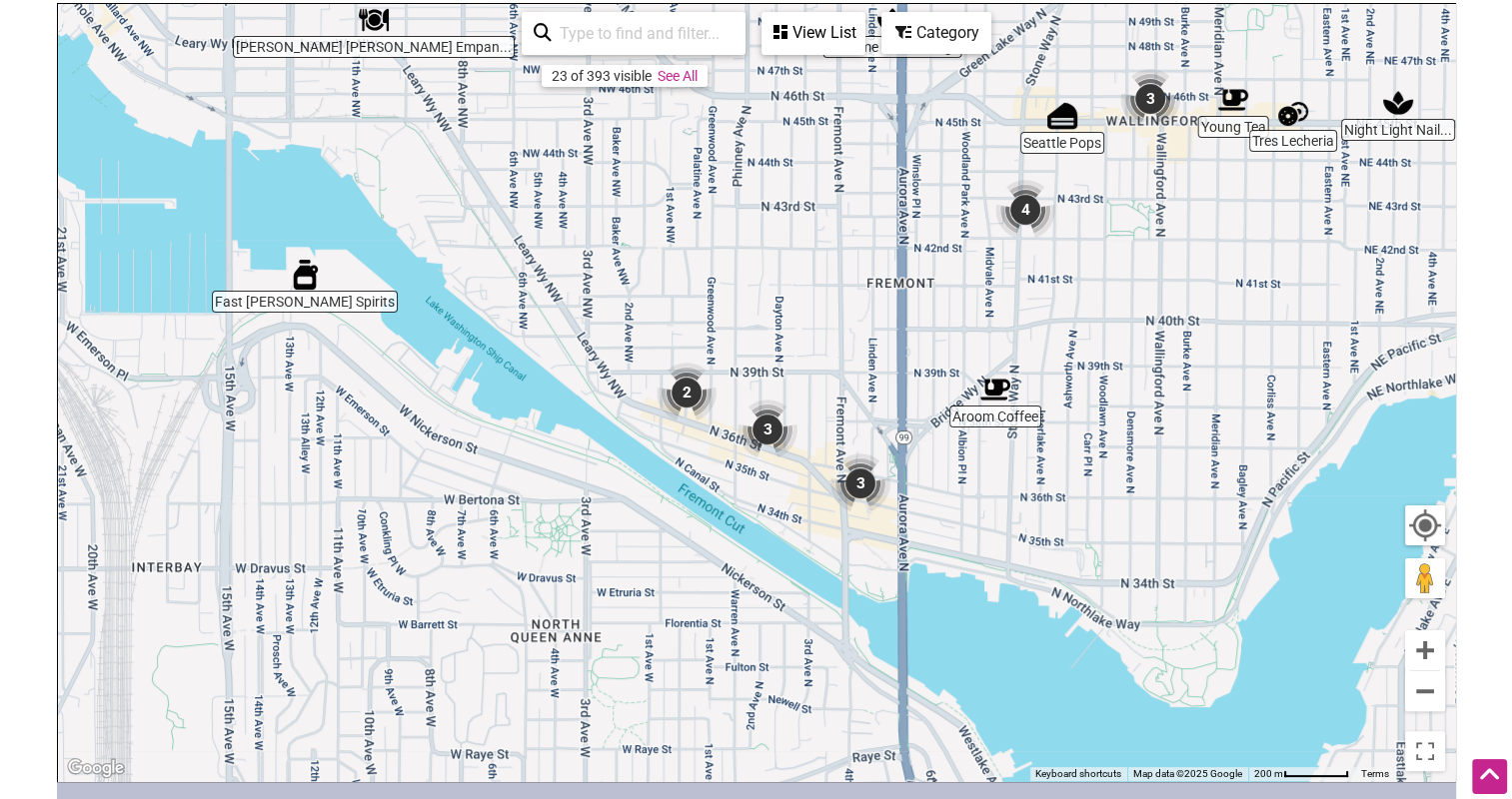 click at bounding box center [687, 393] 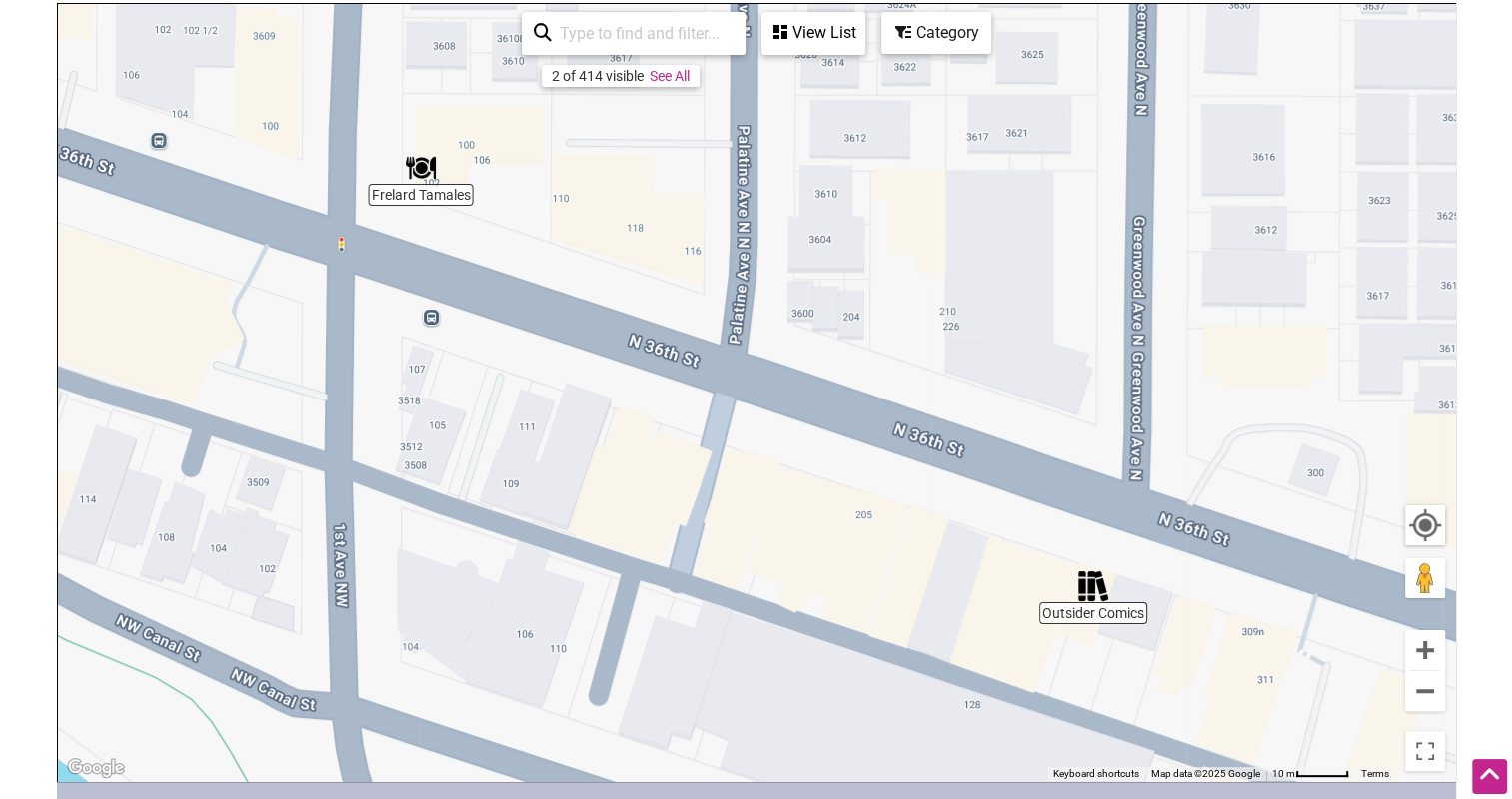 drag, startPoint x: 1238, startPoint y: 623, endPoint x: 1021, endPoint y: 572, distance: 222.91254 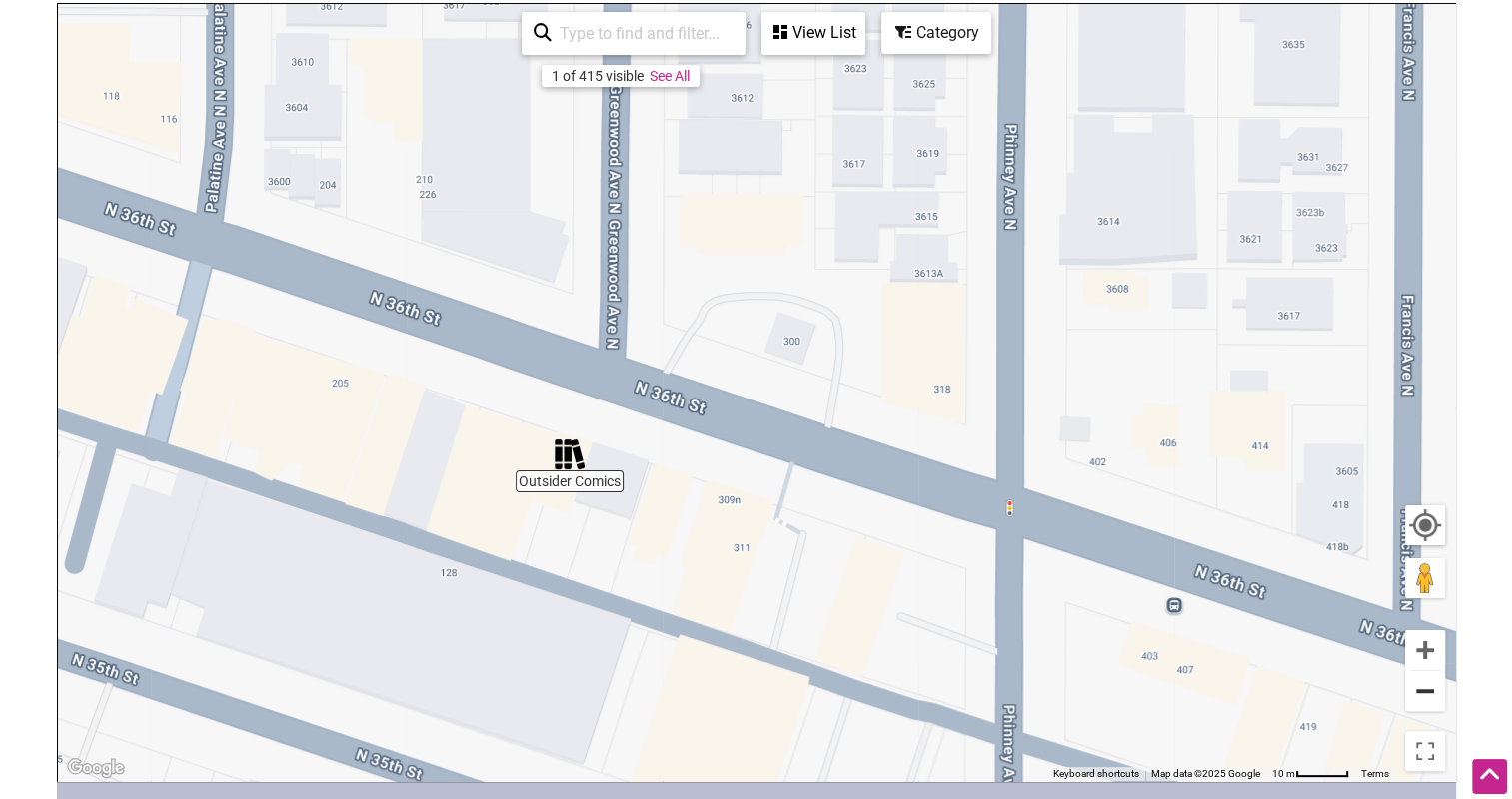 click at bounding box center [1425, 691] 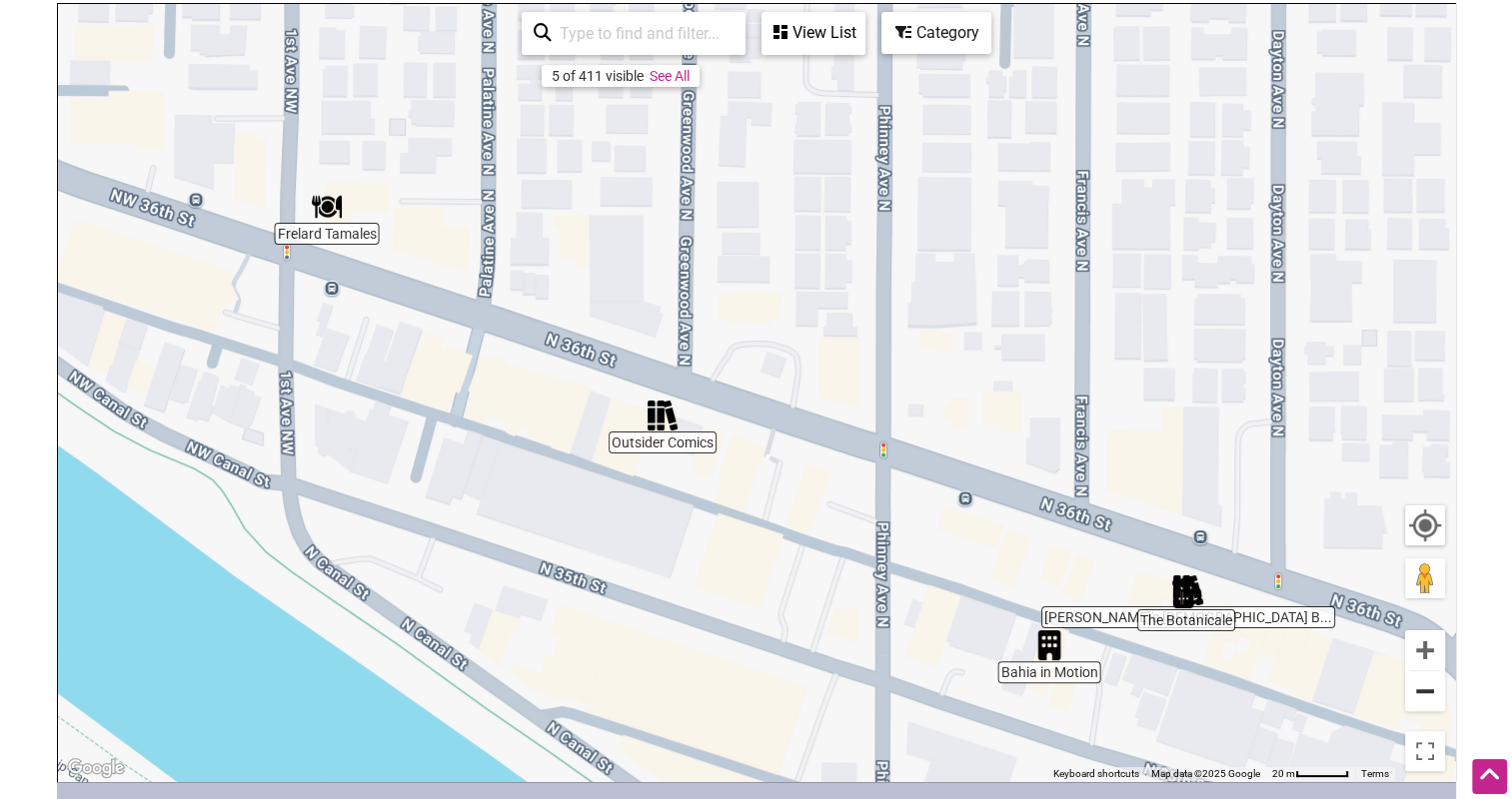 click at bounding box center [1425, 691] 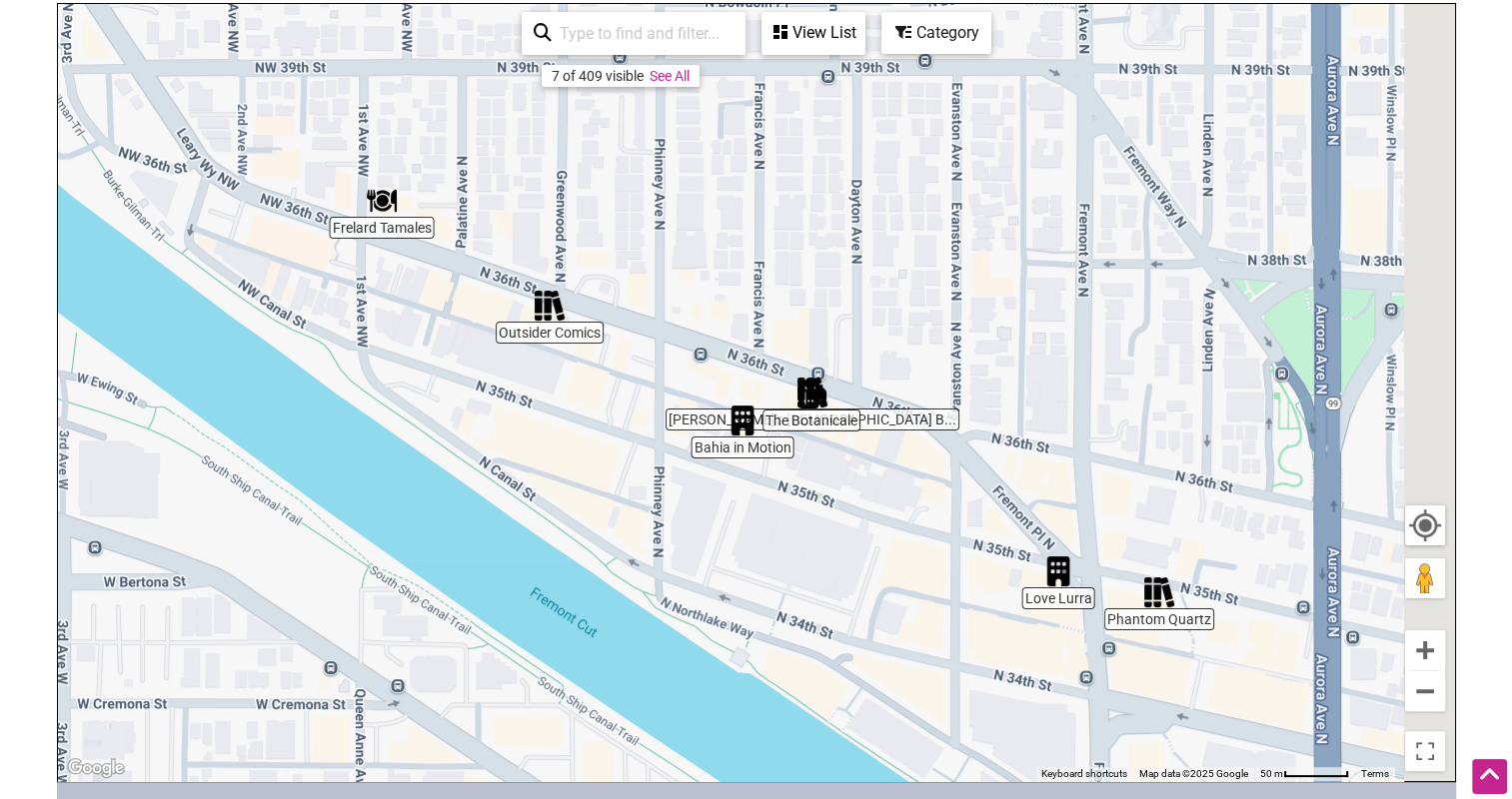 drag, startPoint x: 1043, startPoint y: 629, endPoint x: 870, endPoint y: 533, distance: 197.85095 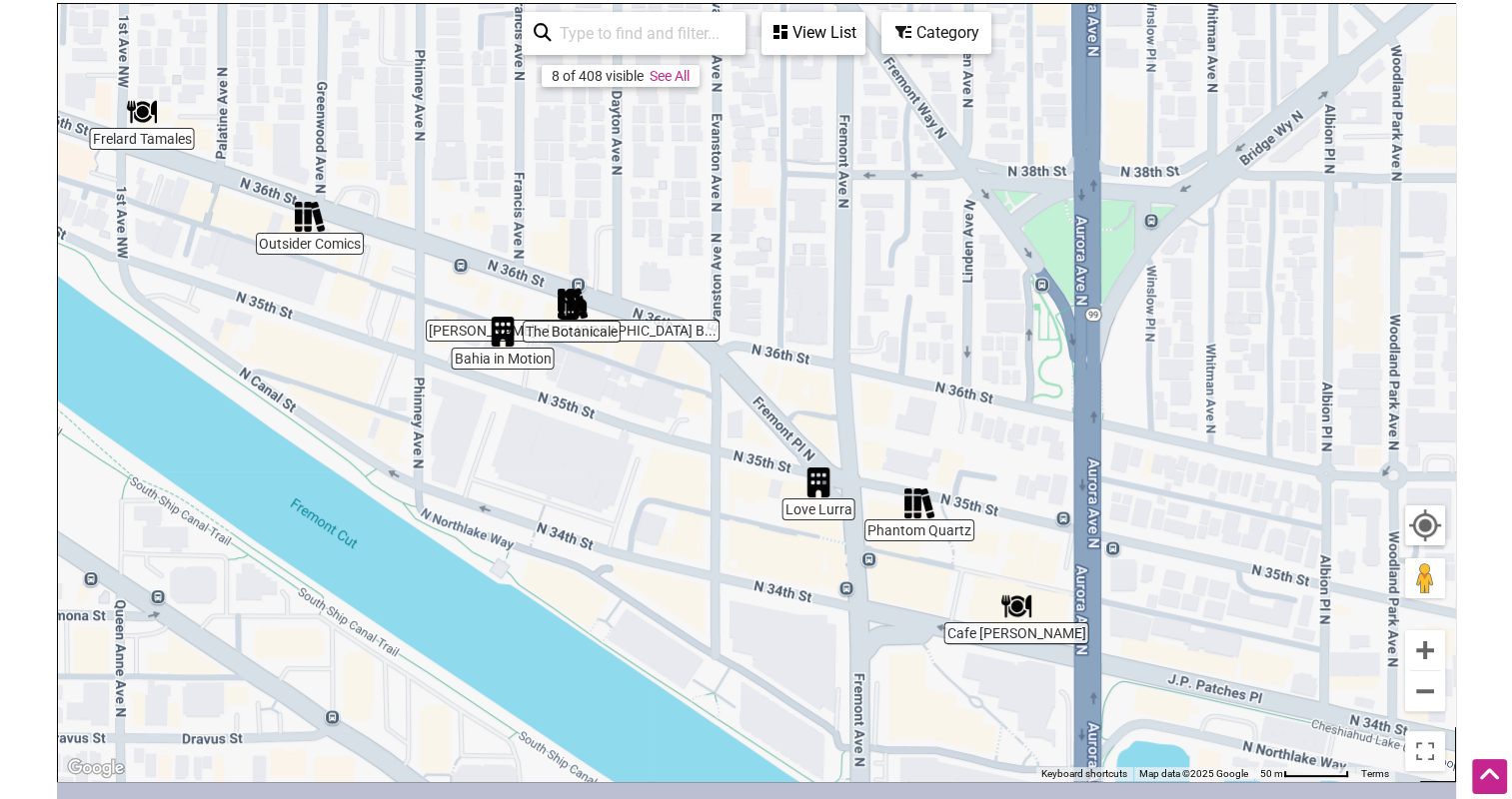 drag, startPoint x: 1238, startPoint y: 607, endPoint x: 1006, endPoint y: 517, distance: 248.84533 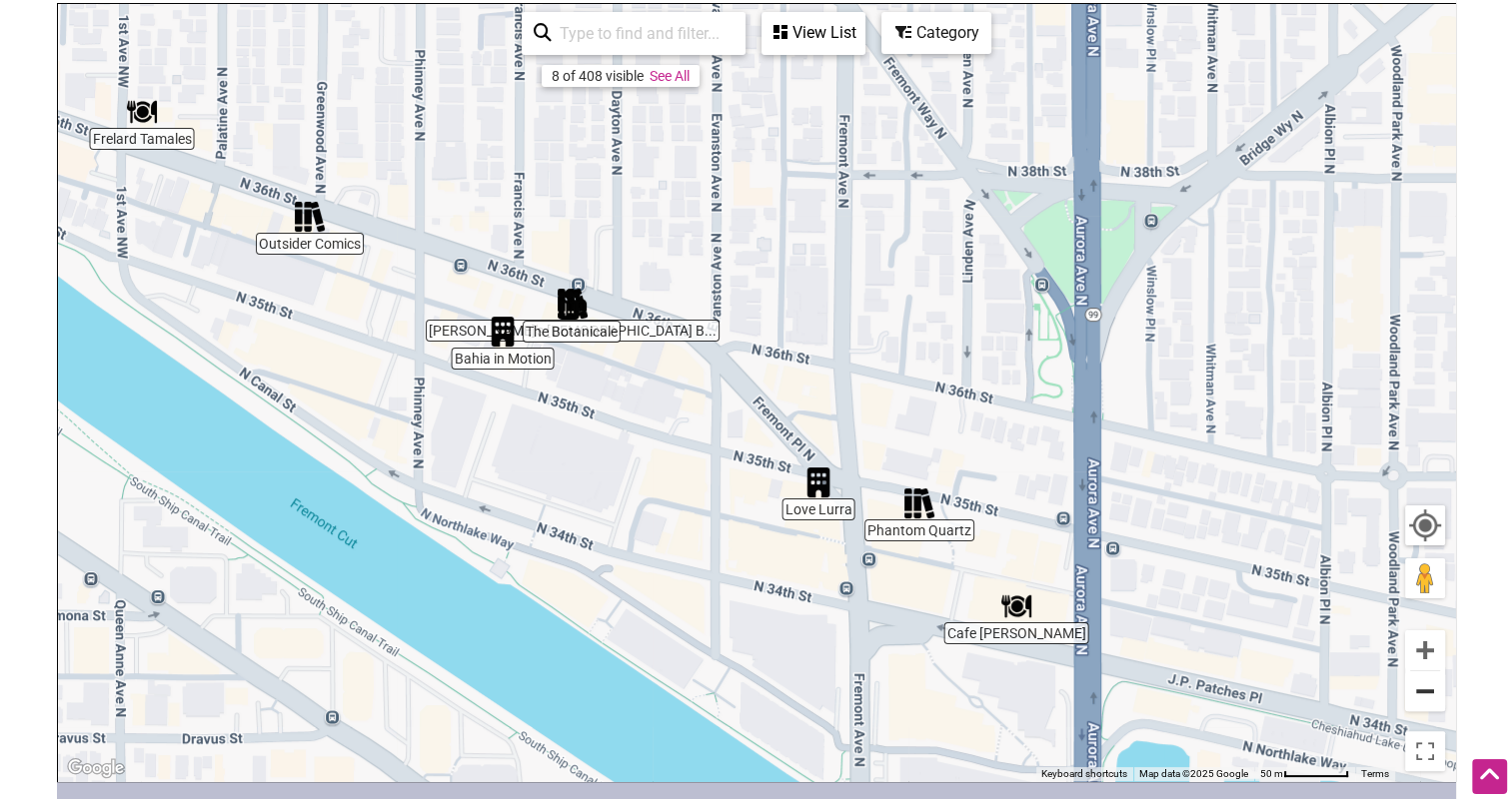 click at bounding box center (1425, 691) 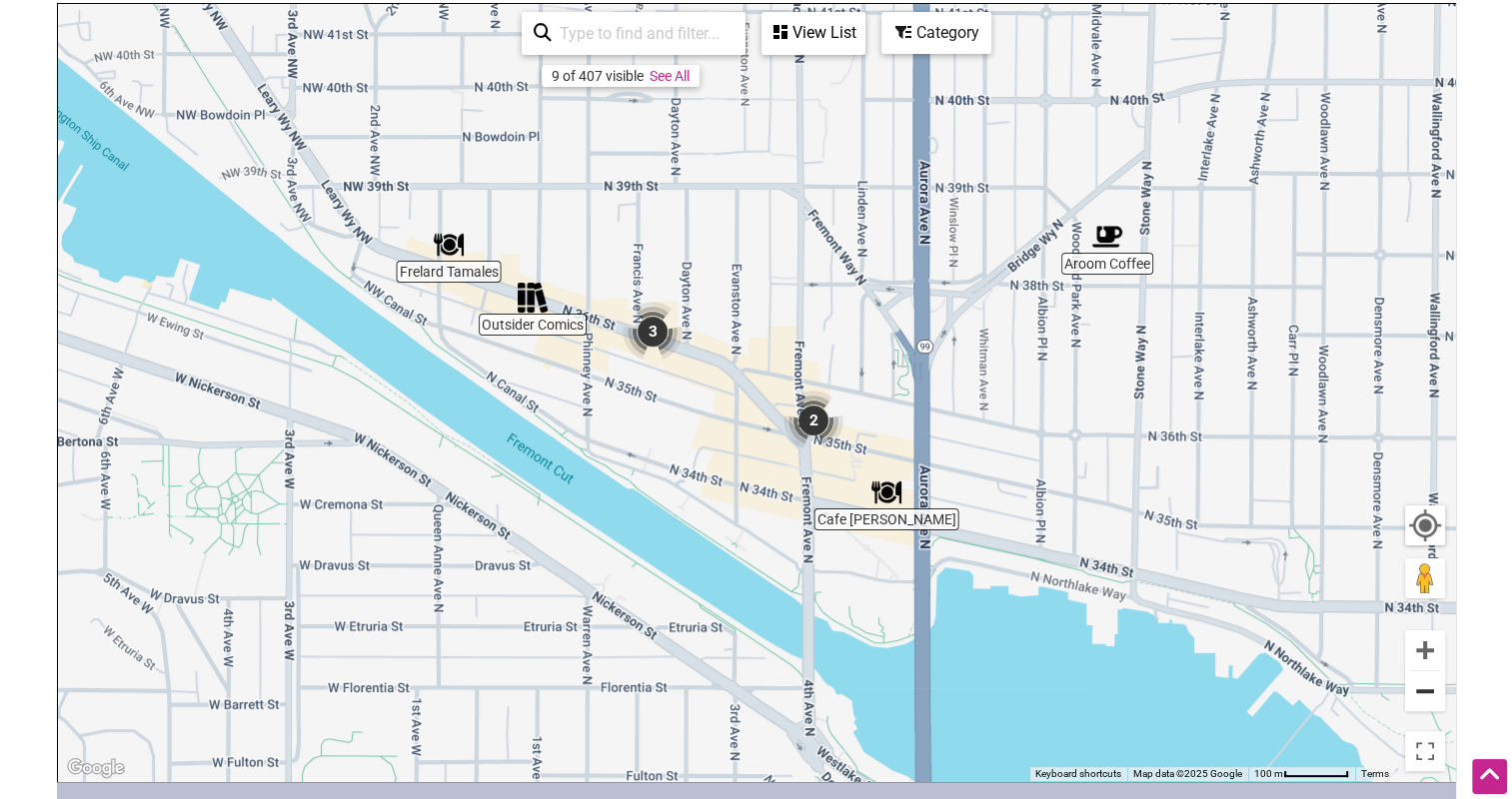 click at bounding box center [1425, 691] 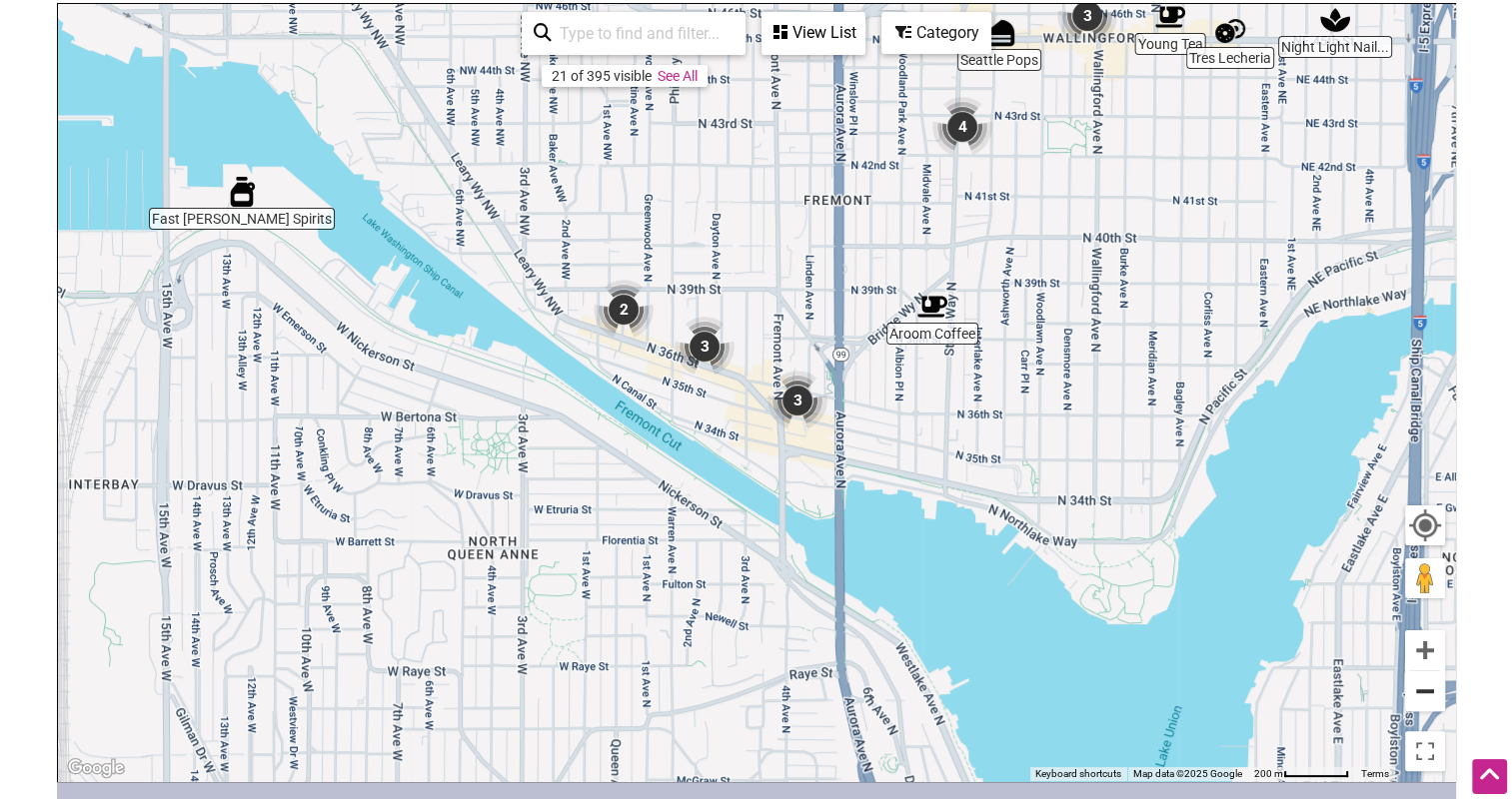 click at bounding box center (1425, 691) 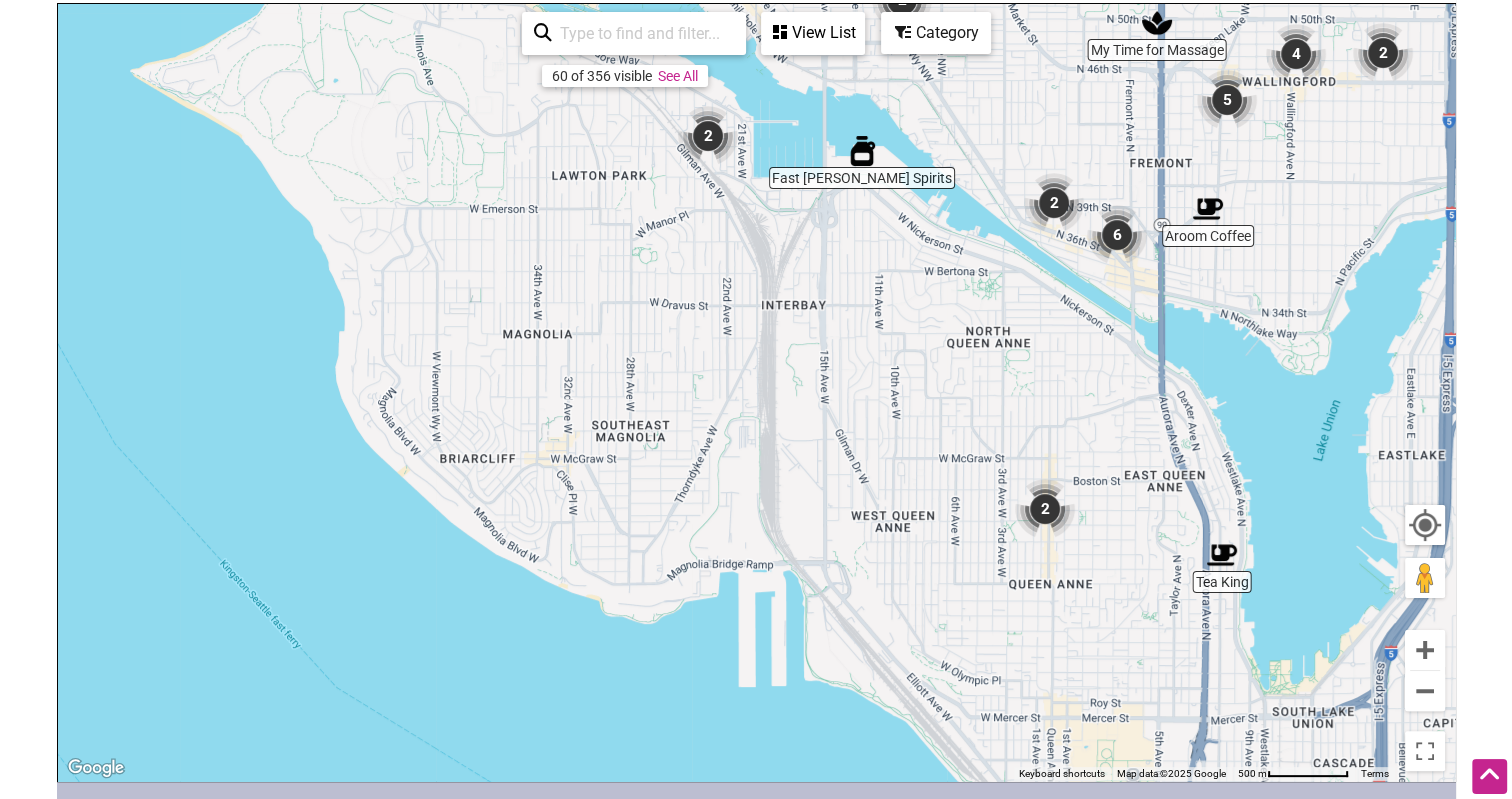 drag, startPoint x: 792, startPoint y: 639, endPoint x: 1098, endPoint y: 483, distance: 343.47052 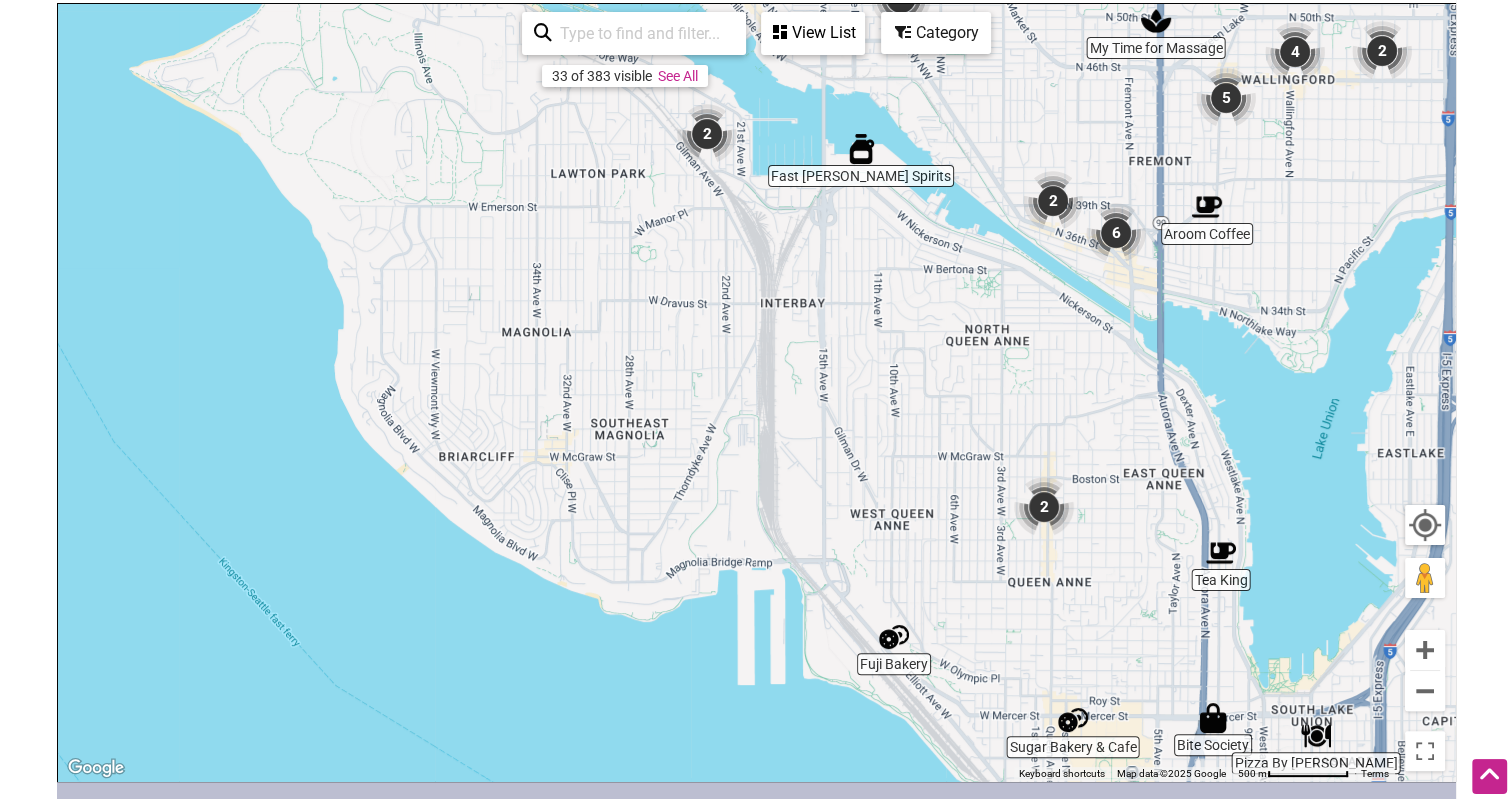 drag, startPoint x: 1086, startPoint y: 483, endPoint x: 959, endPoint y: 465, distance: 128.26925 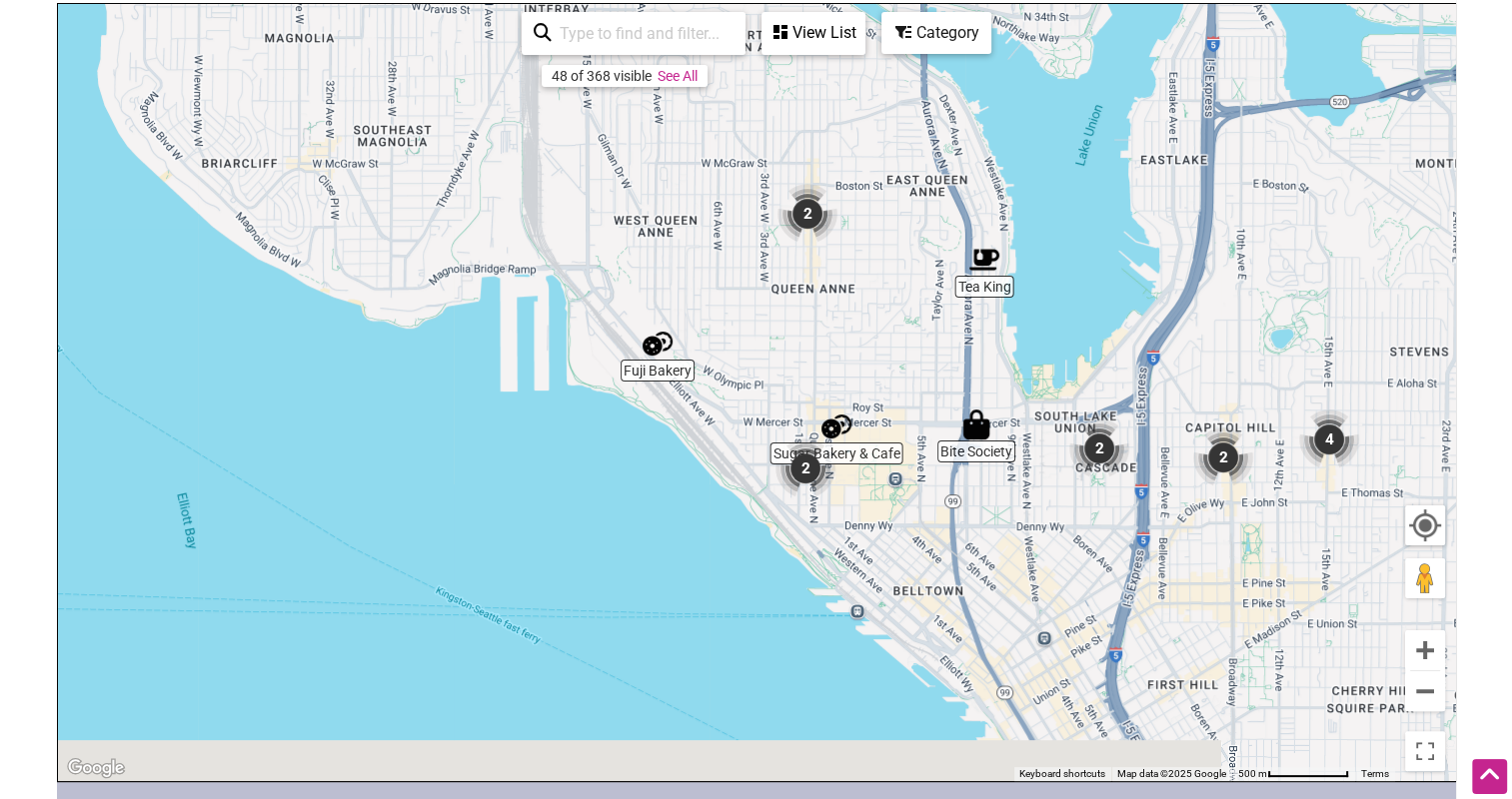 drag, startPoint x: 1000, startPoint y: 604, endPoint x: 907, endPoint y: 322, distance: 296.93939 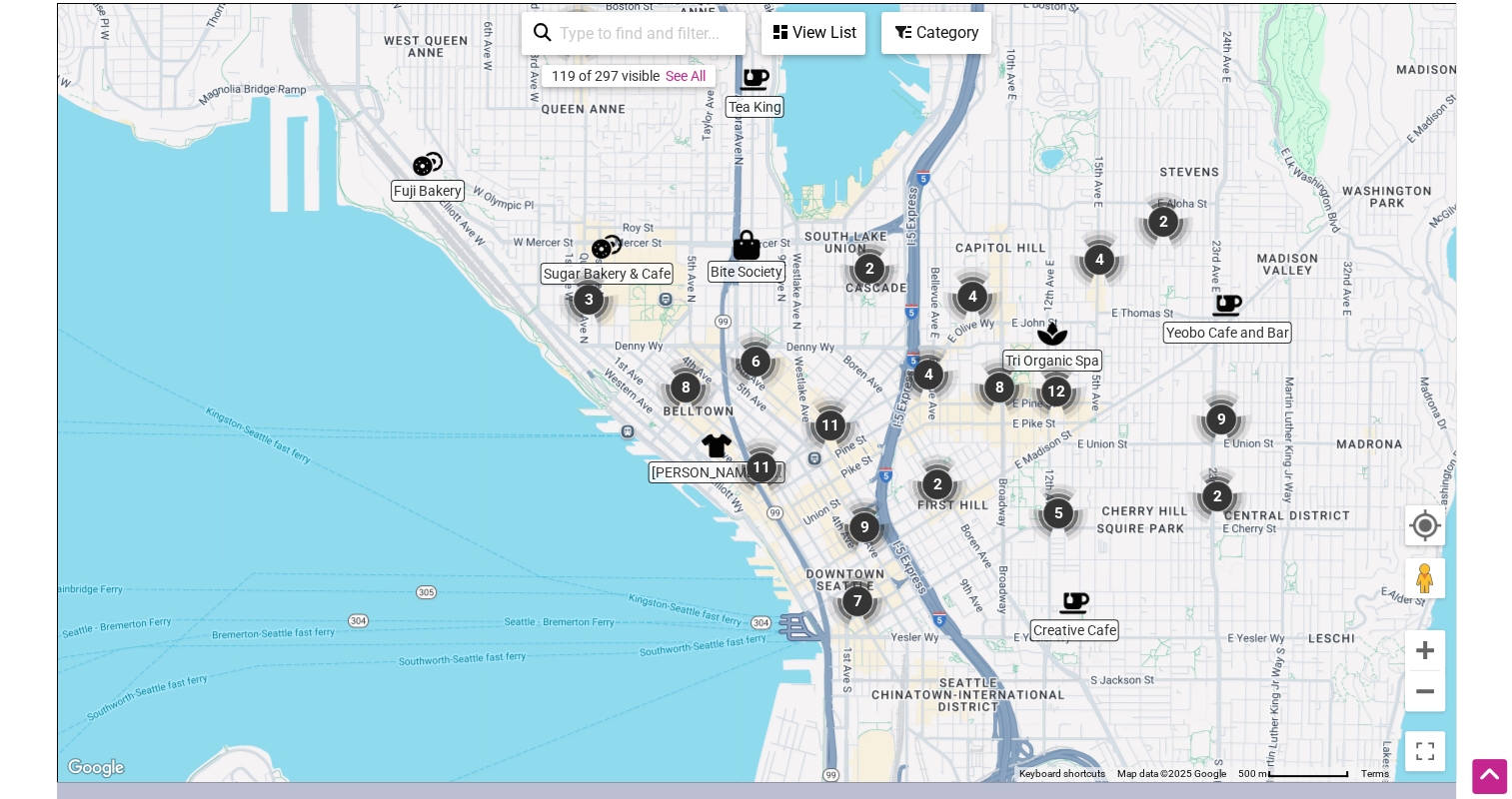 drag, startPoint x: 1019, startPoint y: 576, endPoint x: 792, endPoint y: 437, distance: 266.17663 